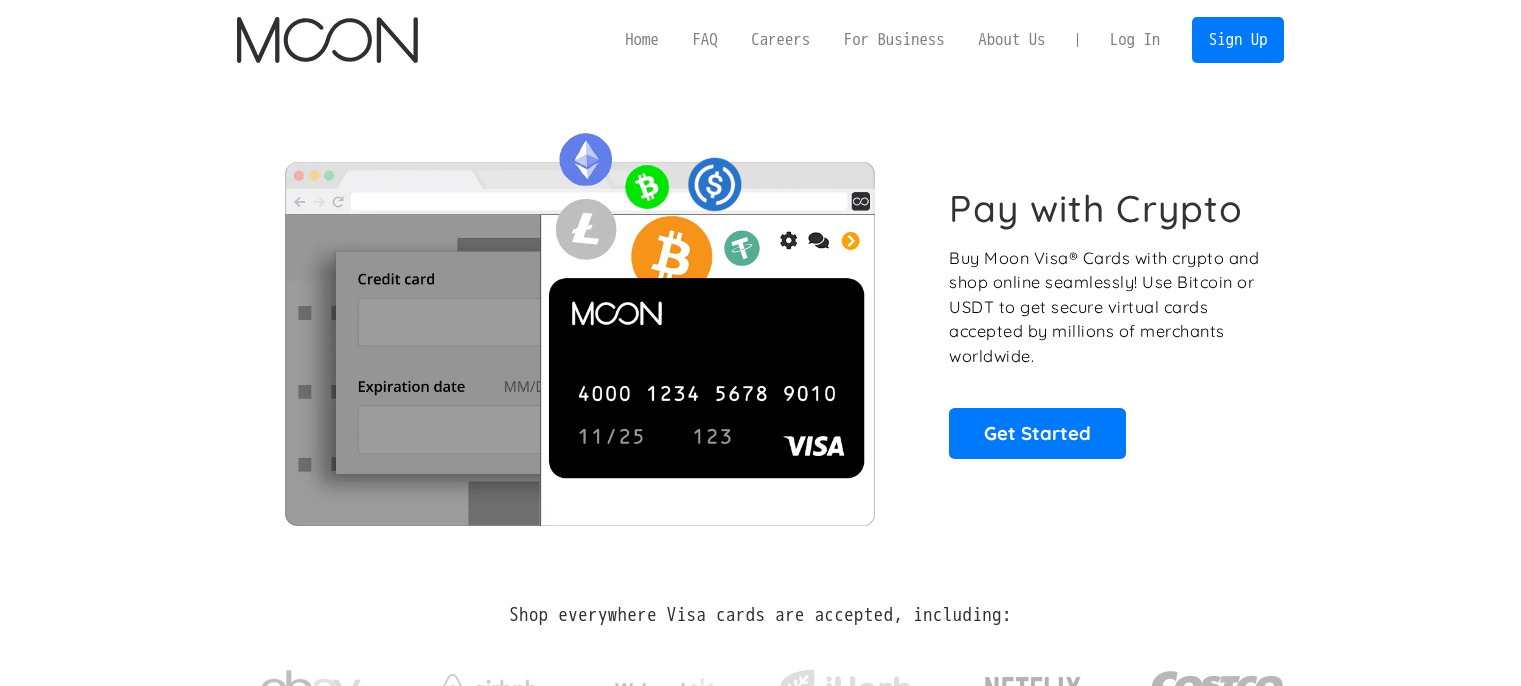 scroll, scrollTop: 0, scrollLeft: 0, axis: both 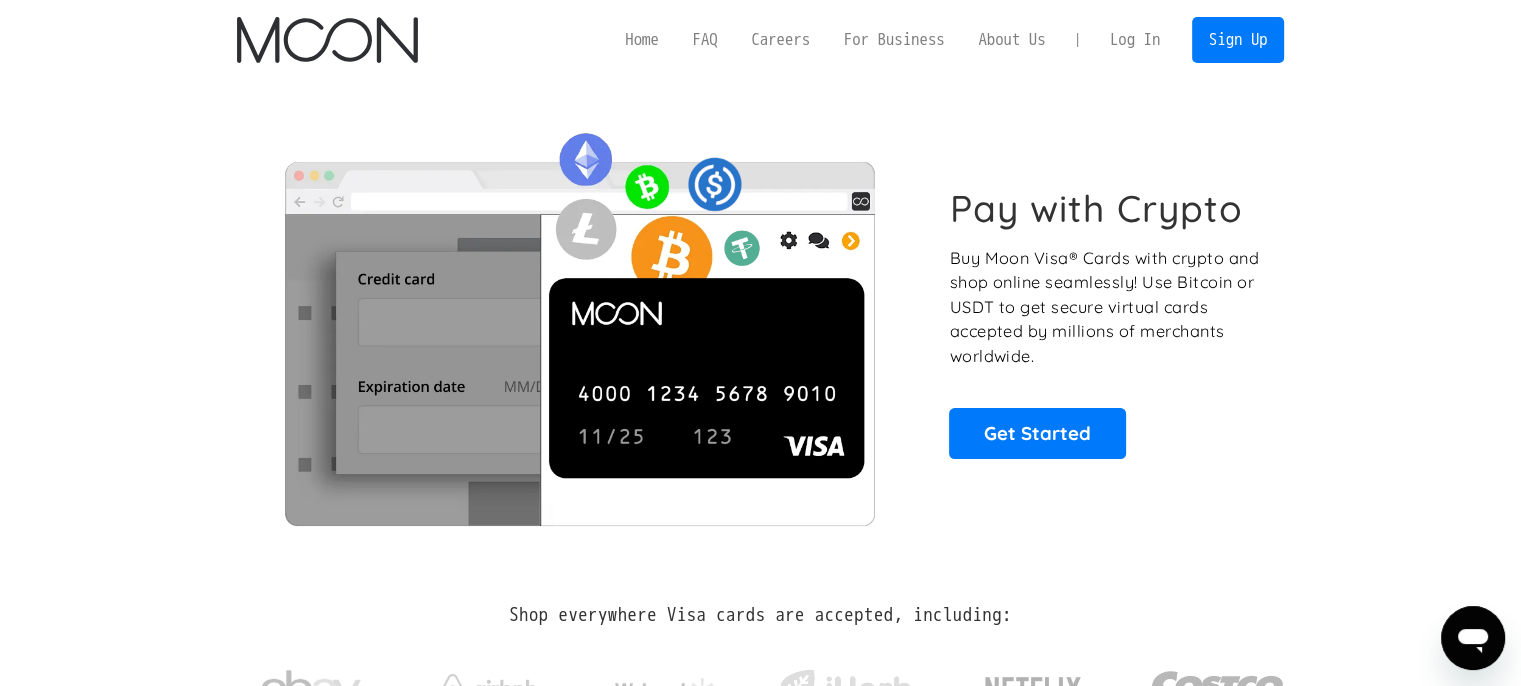 click on "Log In" at bounding box center [1135, 40] 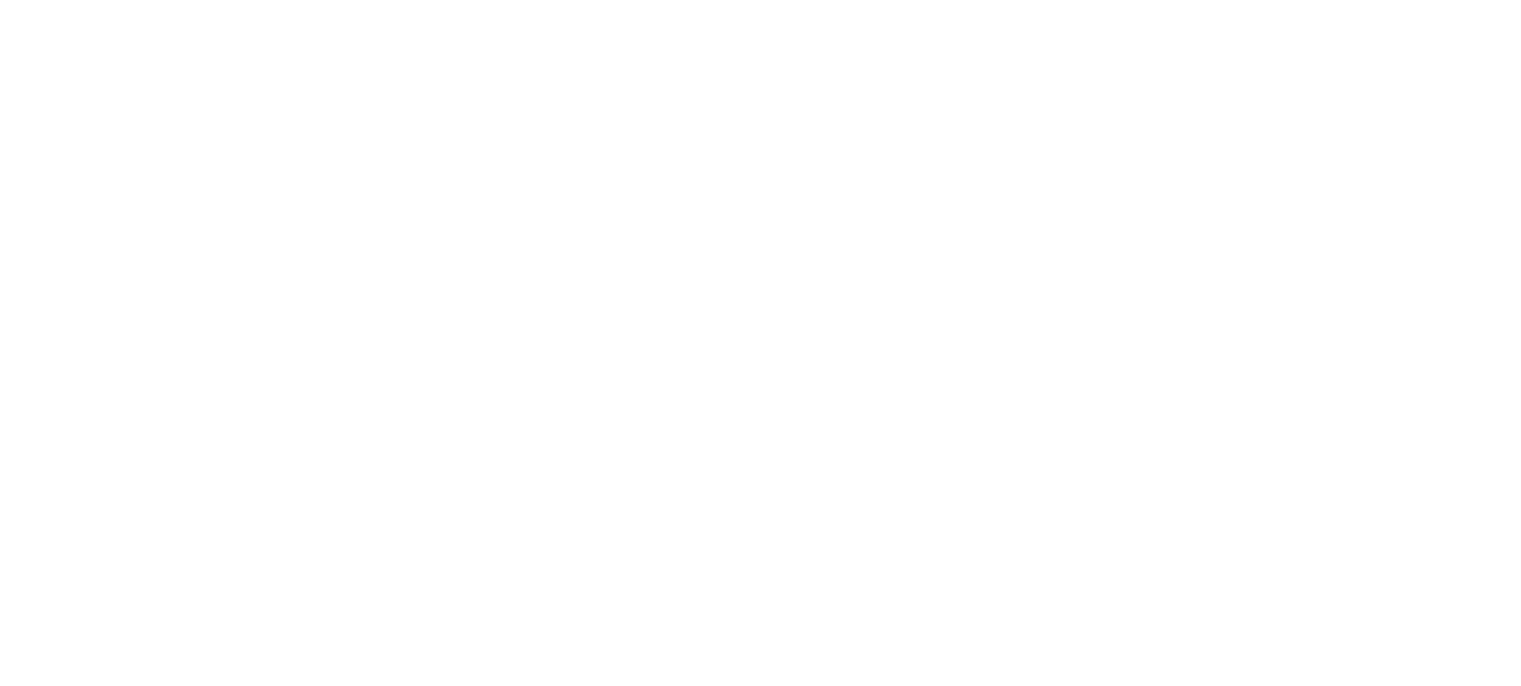 scroll, scrollTop: 0, scrollLeft: 0, axis: both 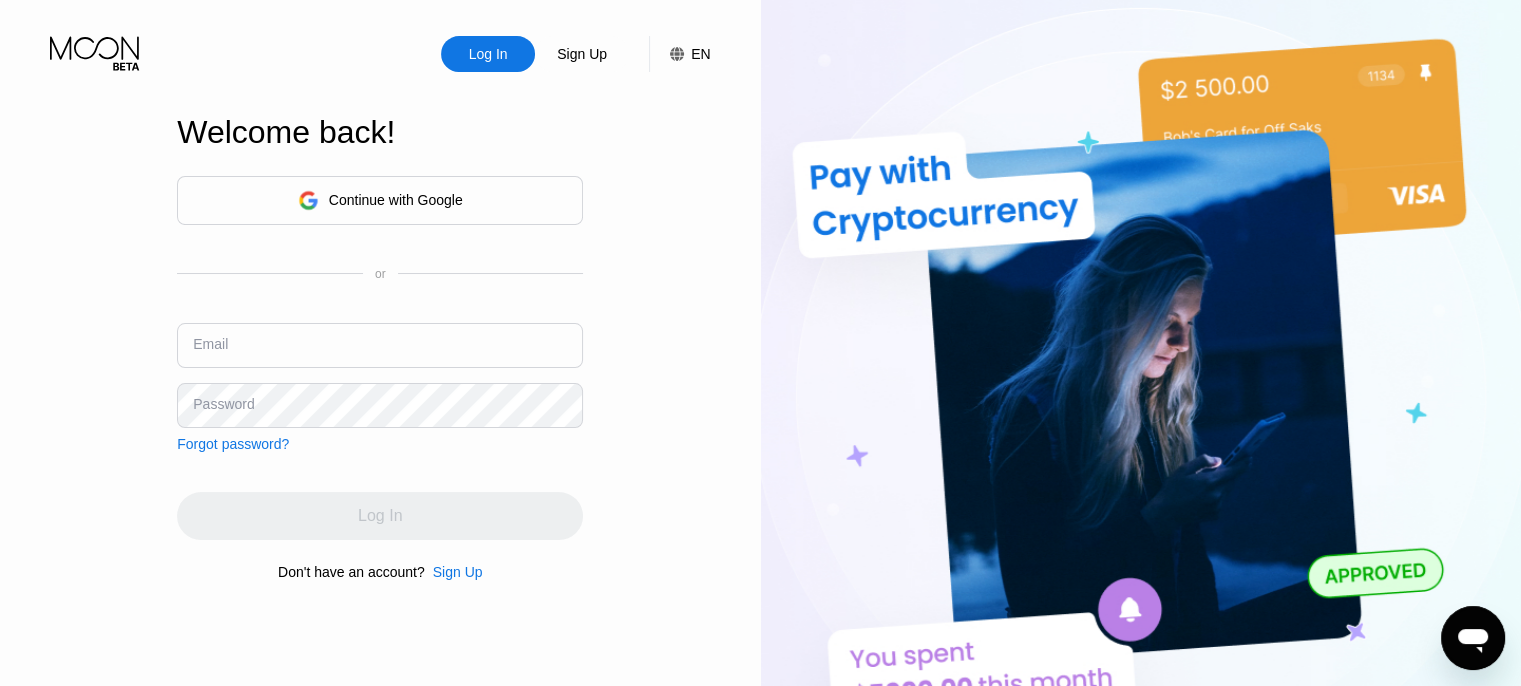 click at bounding box center (380, 345) 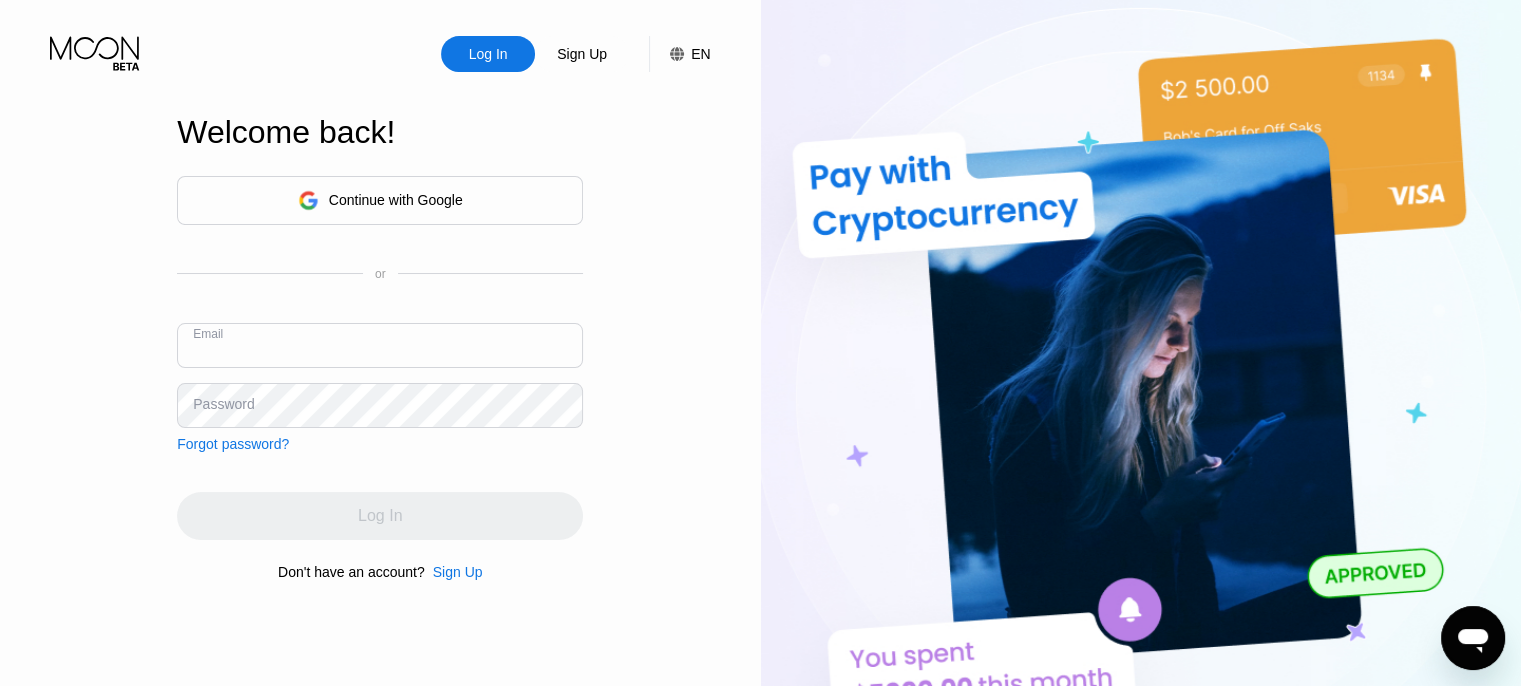paste on "[EMAIL]" 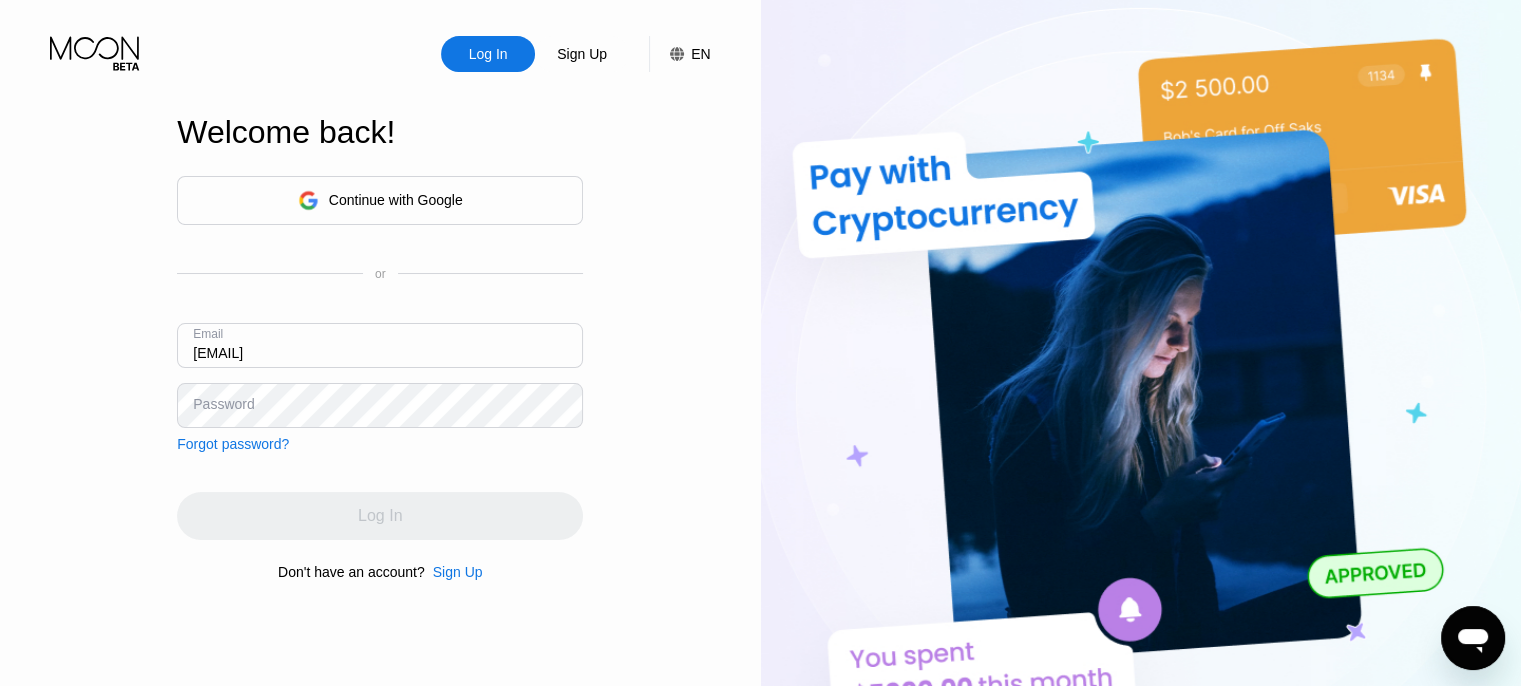type on "[EMAIL]" 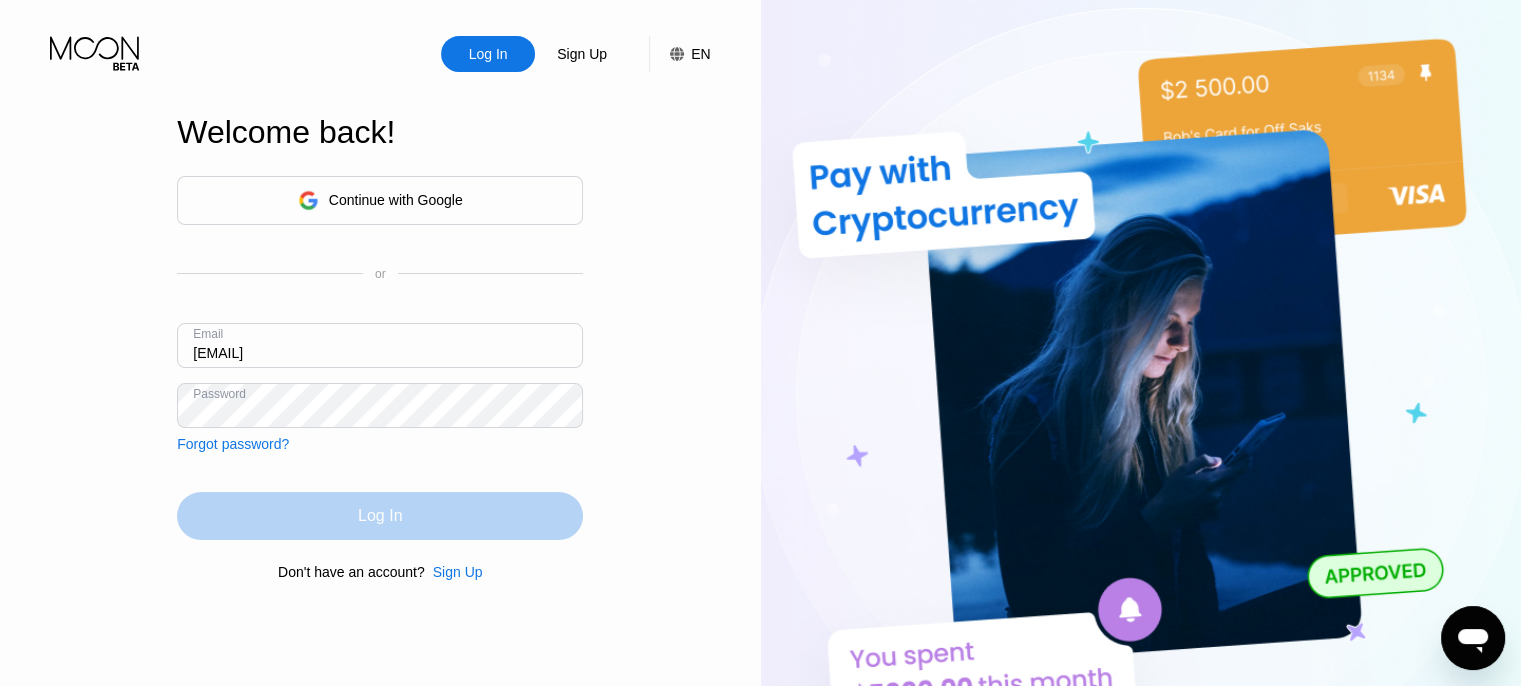 click on "Log In" at bounding box center [380, 516] 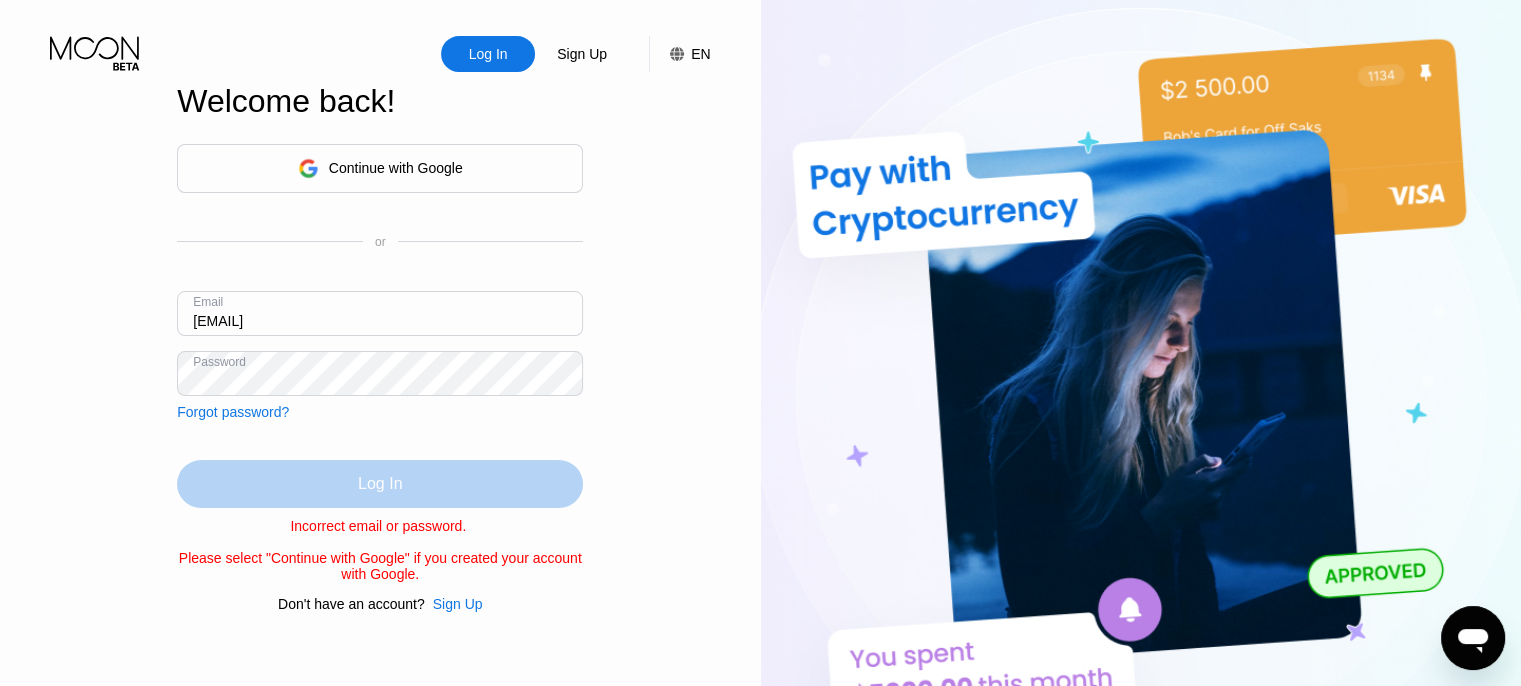 click on "Log In" at bounding box center (380, 484) 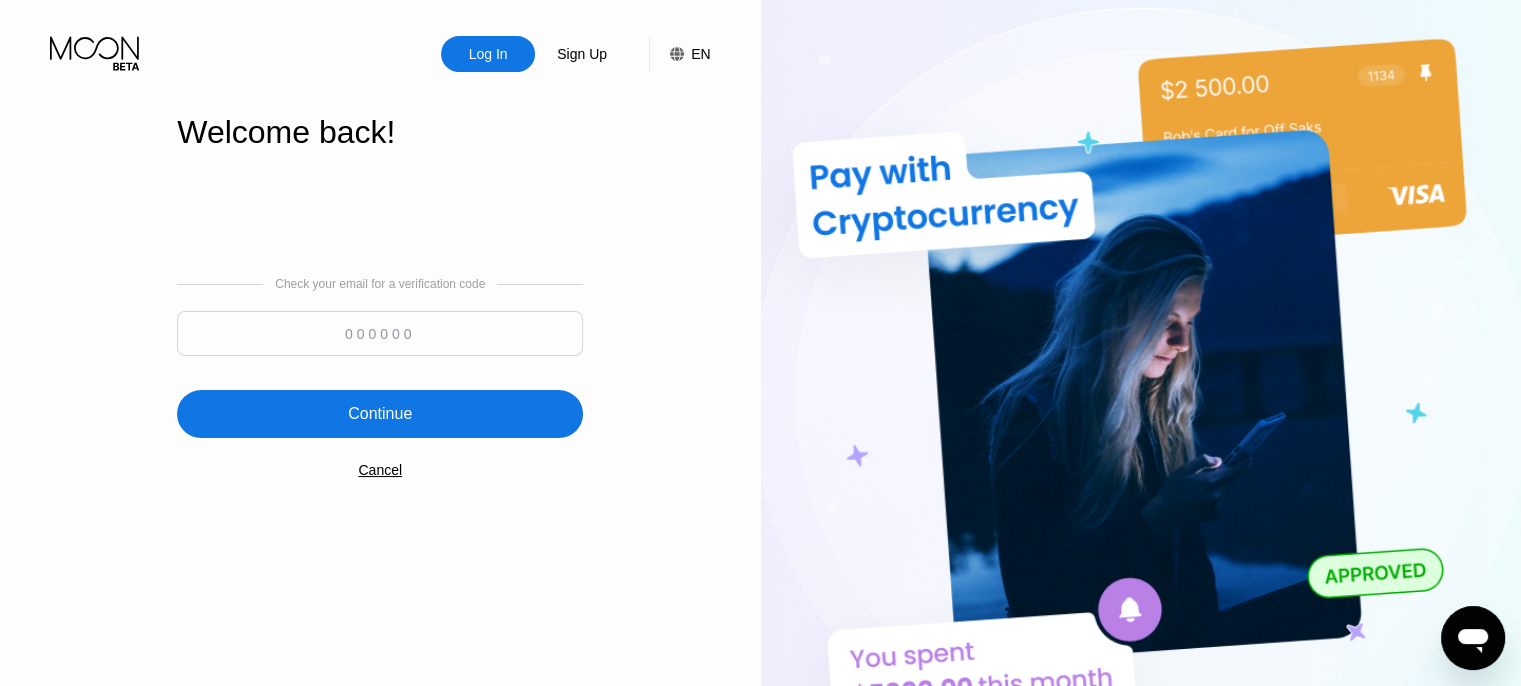 click at bounding box center [380, 333] 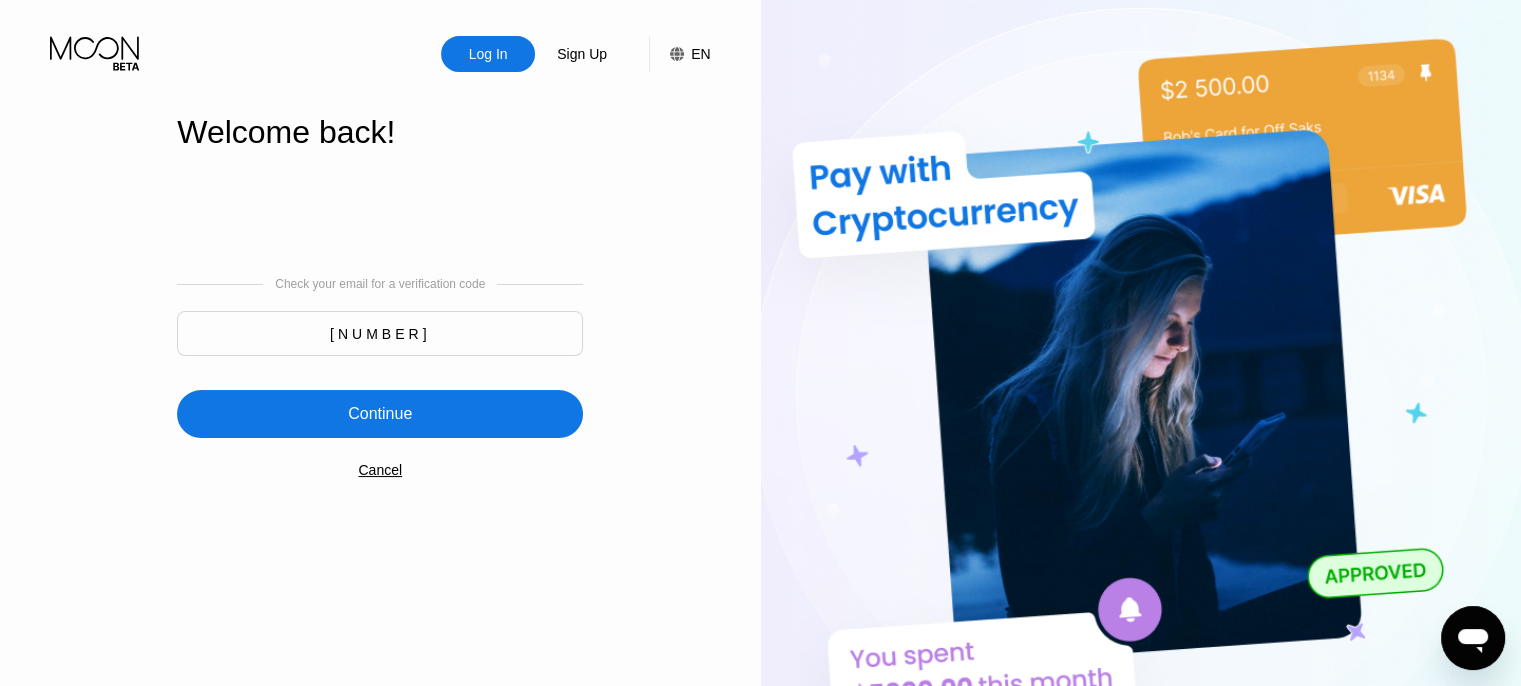 type on "[NUMBER]" 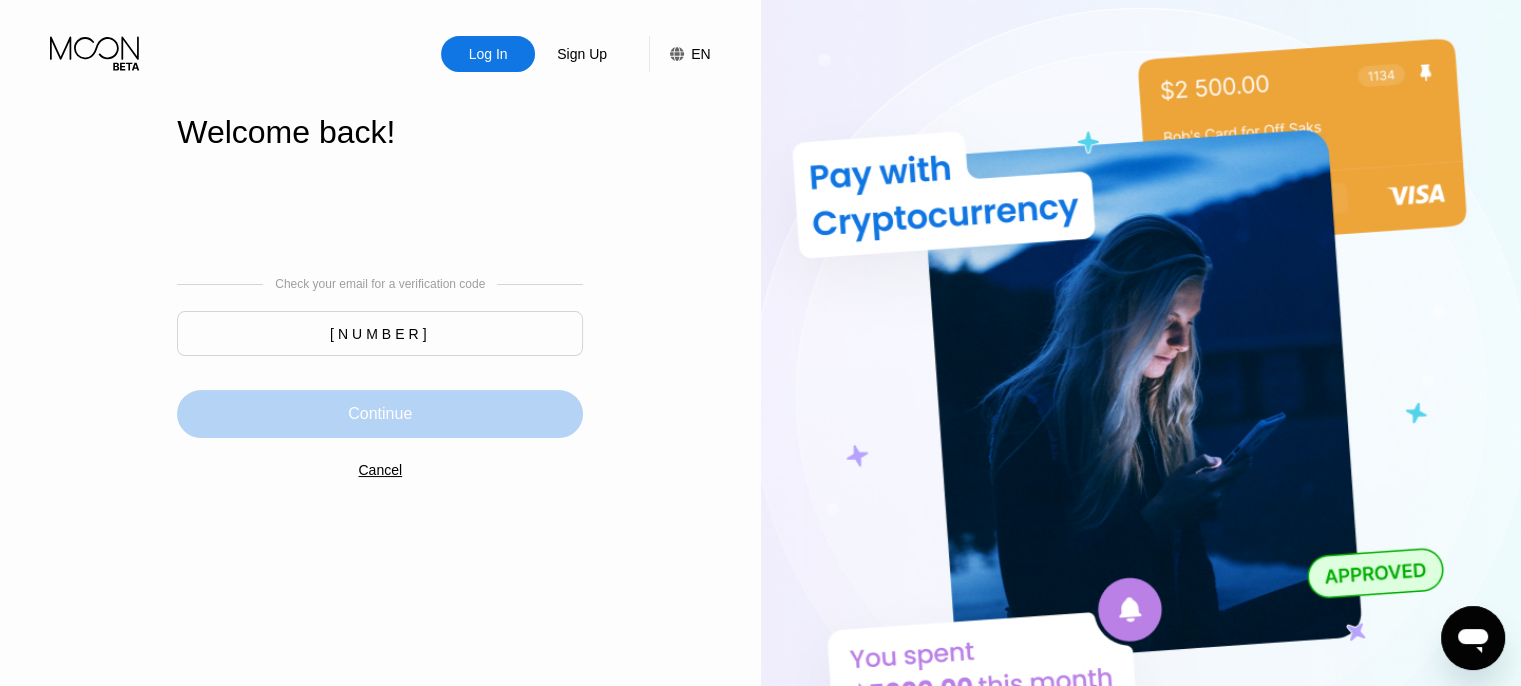 click on "Continue" at bounding box center [380, 414] 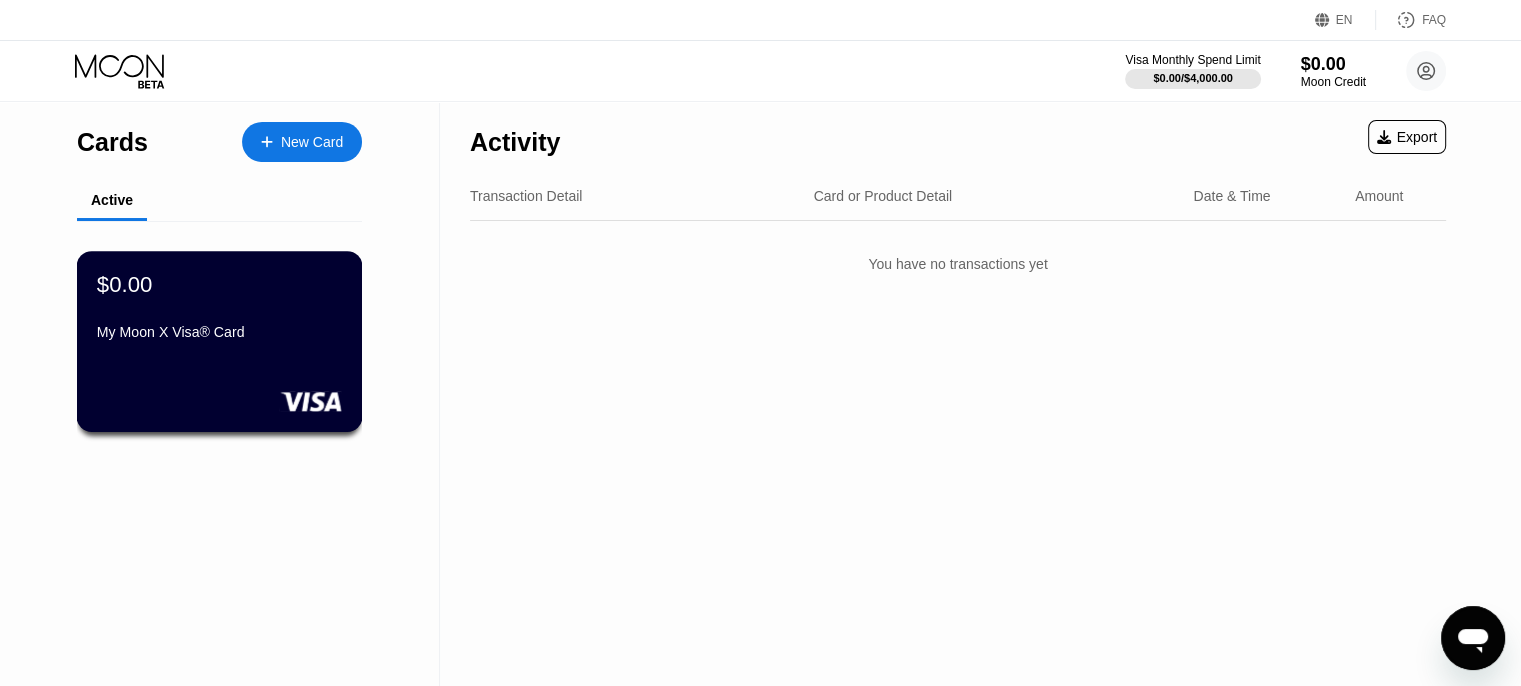 click on "My Moon X Visa® Card" at bounding box center (219, 332) 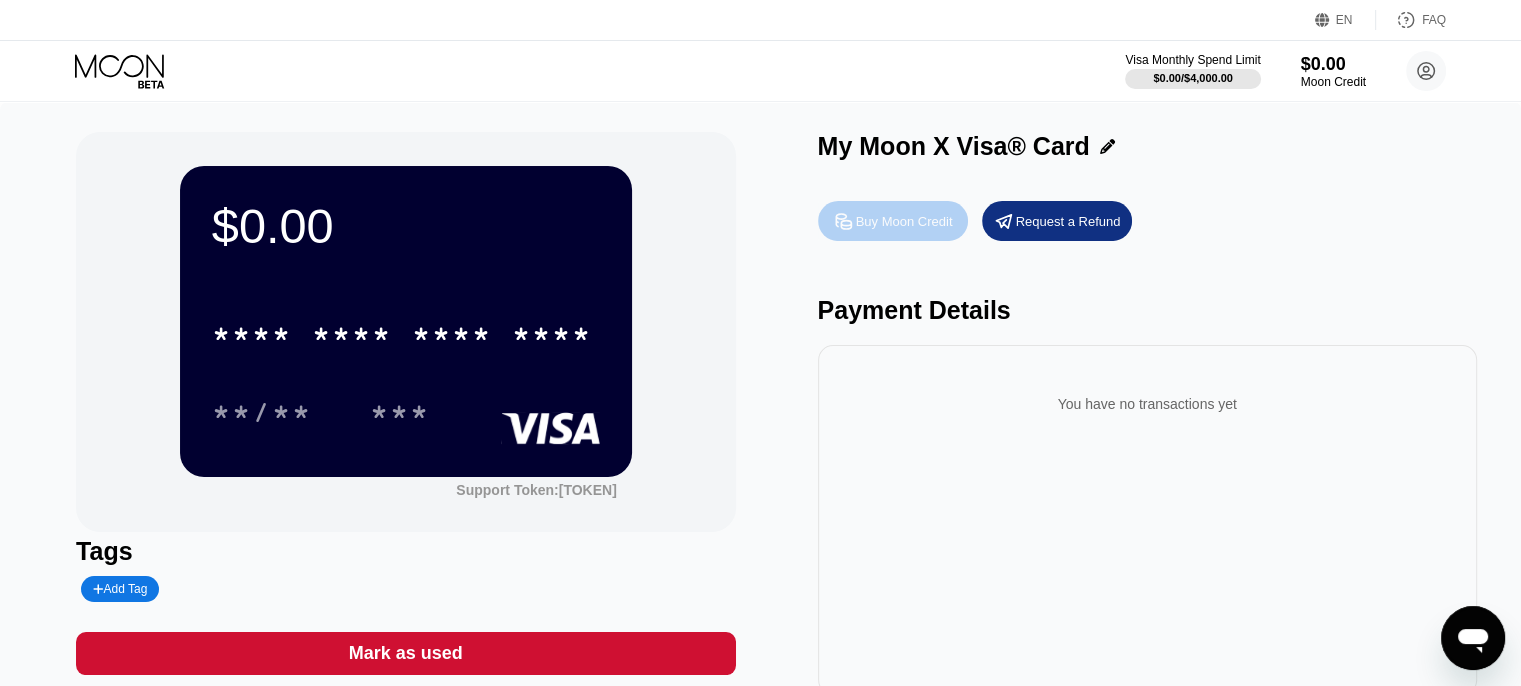 click on "Buy Moon Credit" at bounding box center (904, 221) 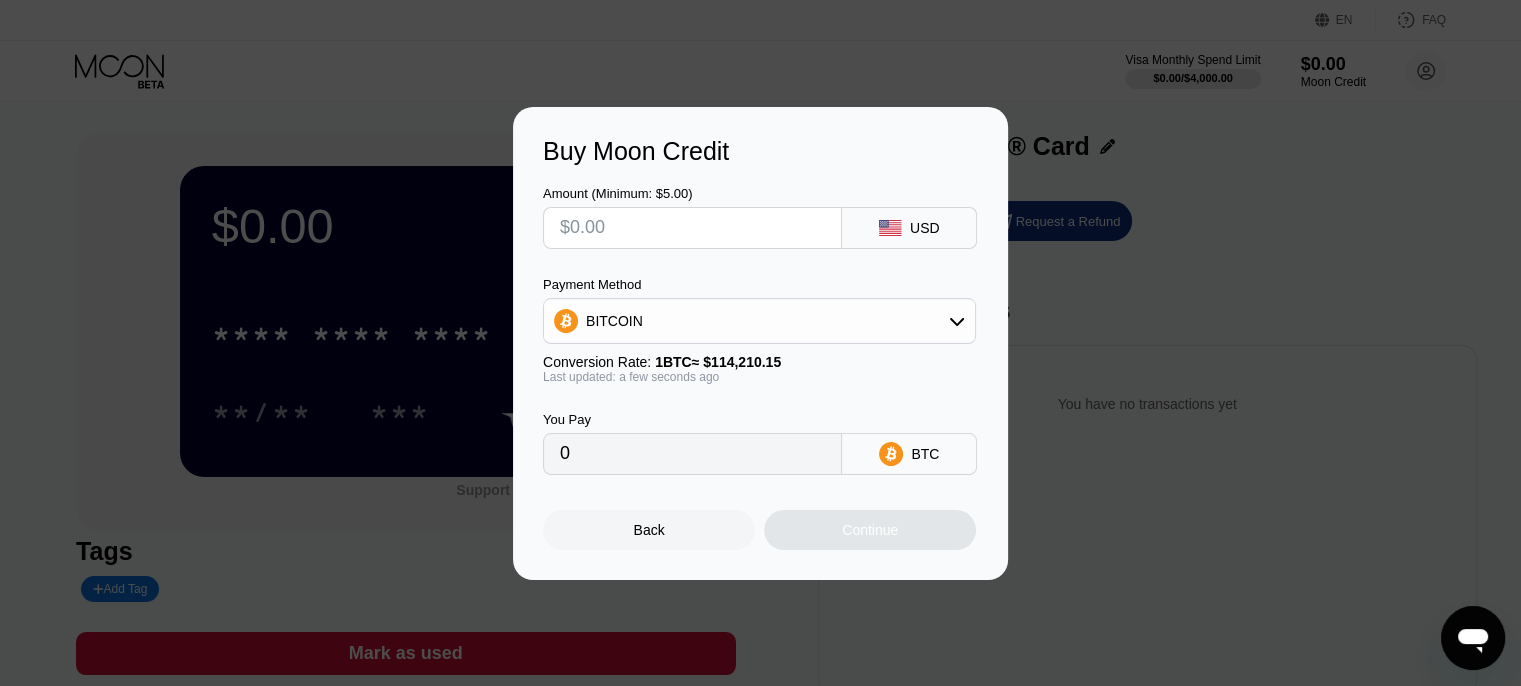 click at bounding box center [692, 228] 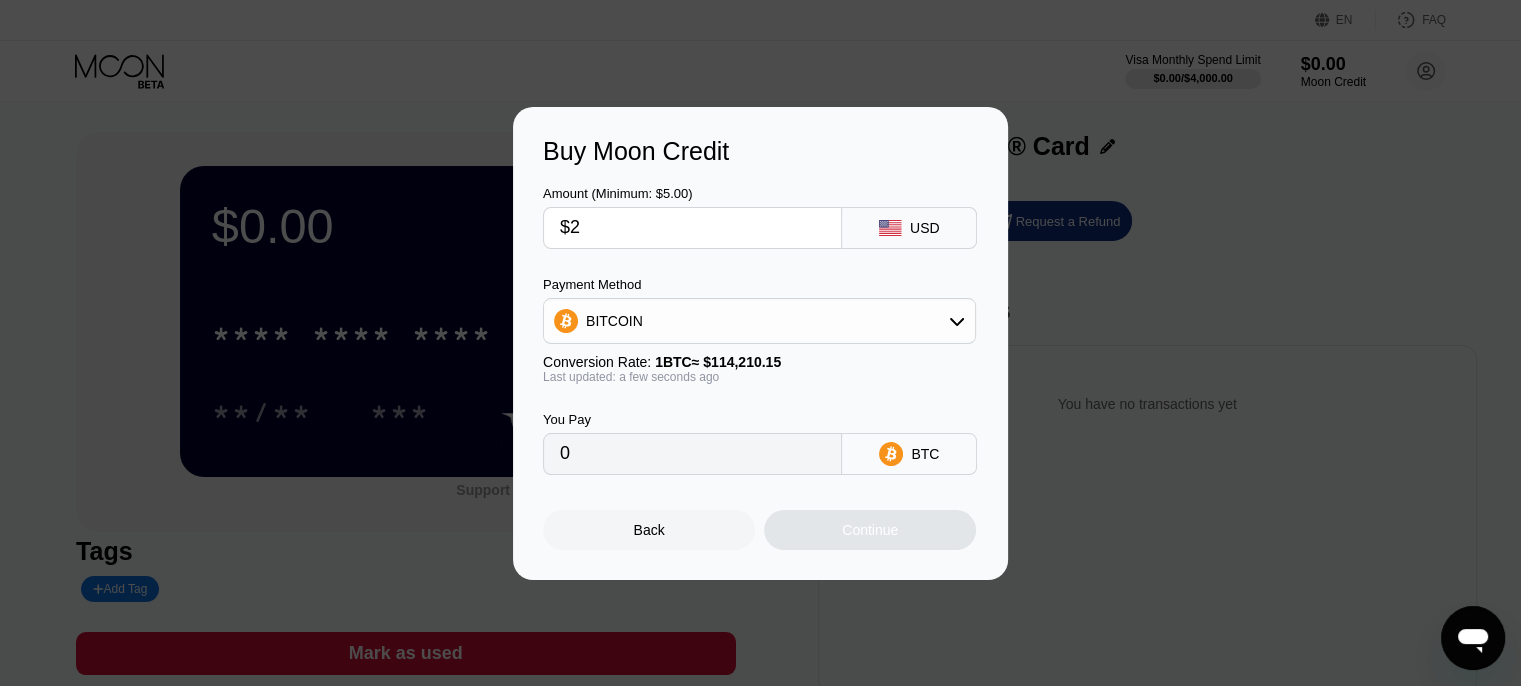 type on "$20" 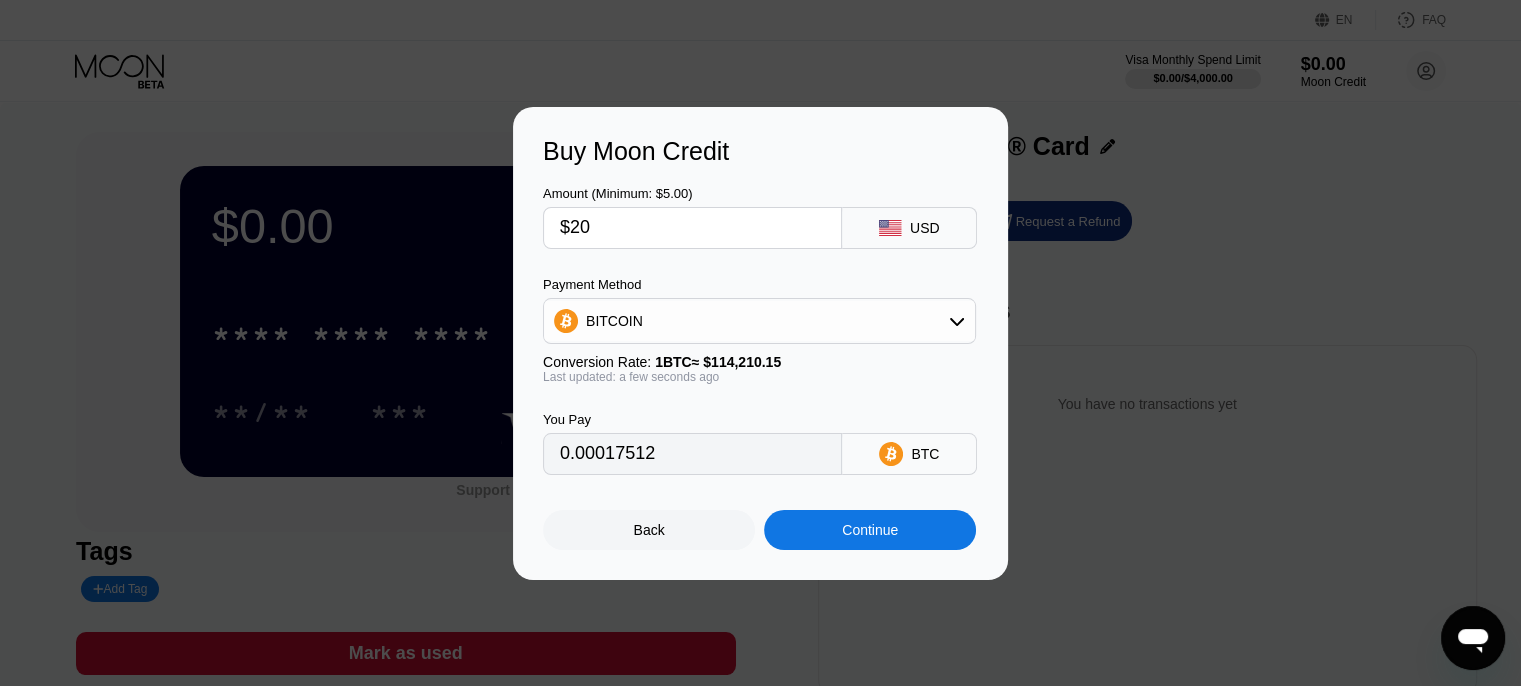 type on "0.00017512" 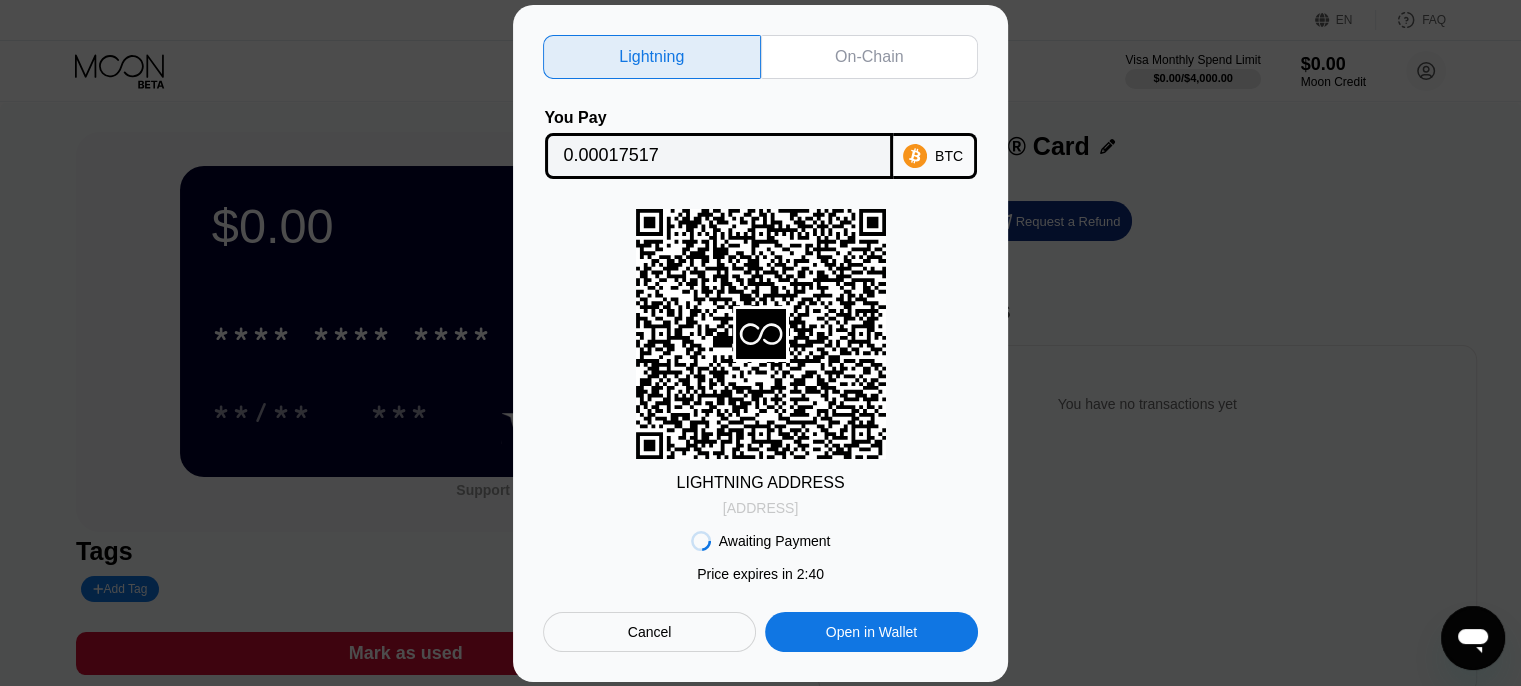 click on "[ADDRESS]" at bounding box center (760, 508) 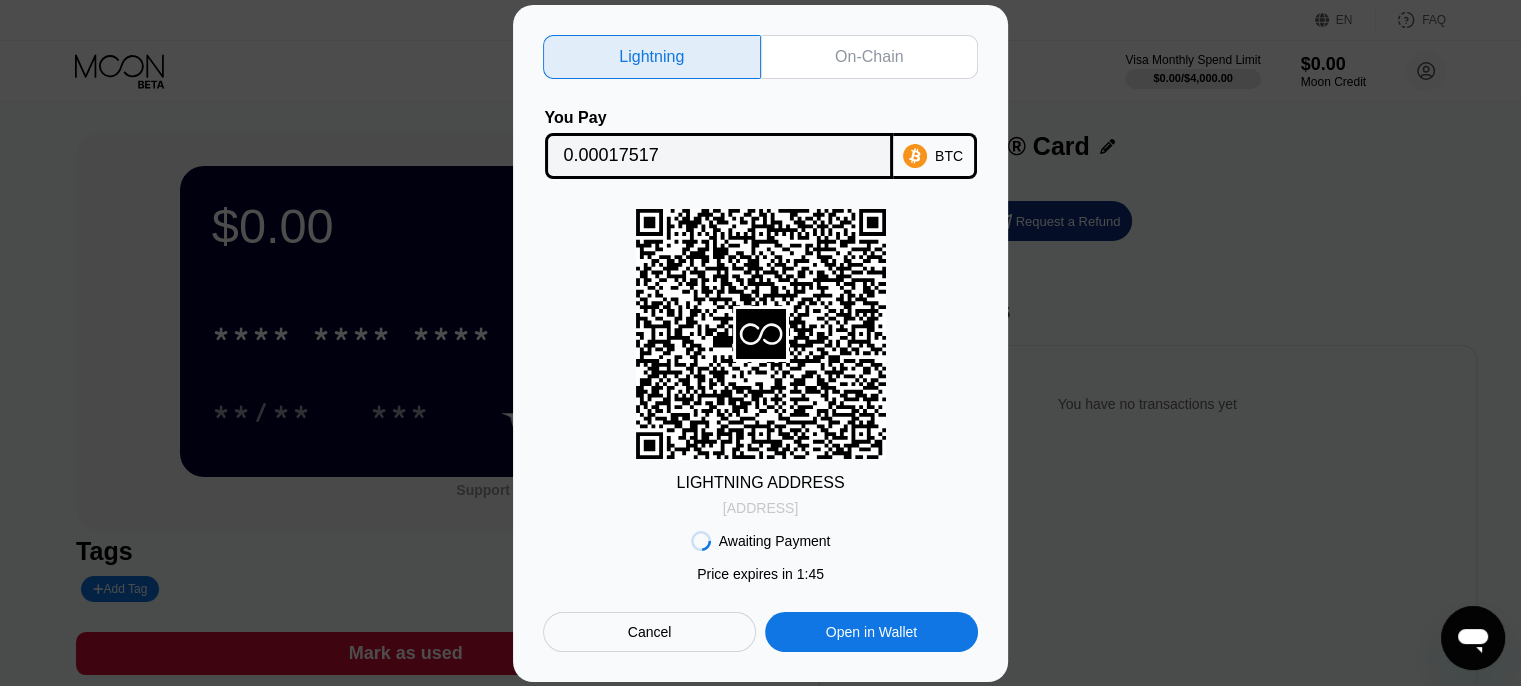 click on "[ADDRESS]" at bounding box center (760, 508) 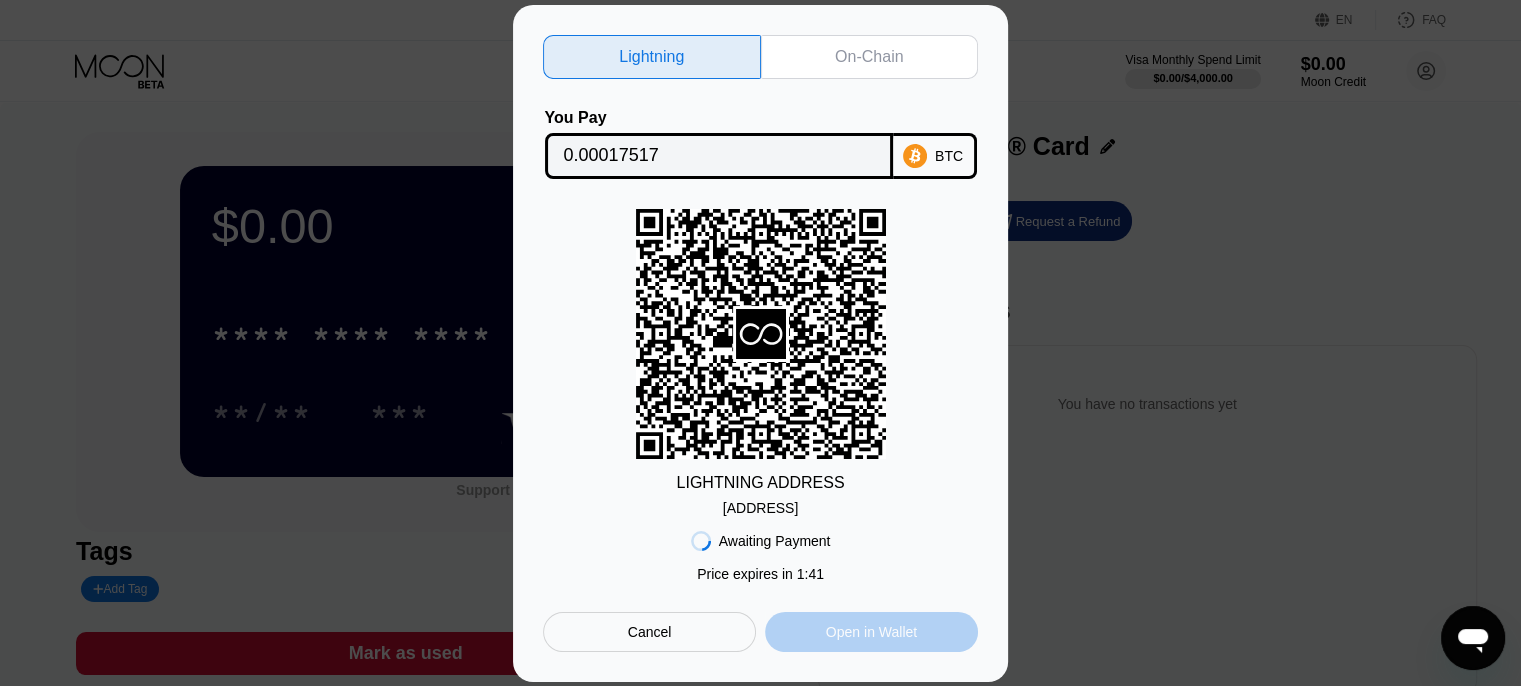 click on "Open in Wallet" at bounding box center (871, 632) 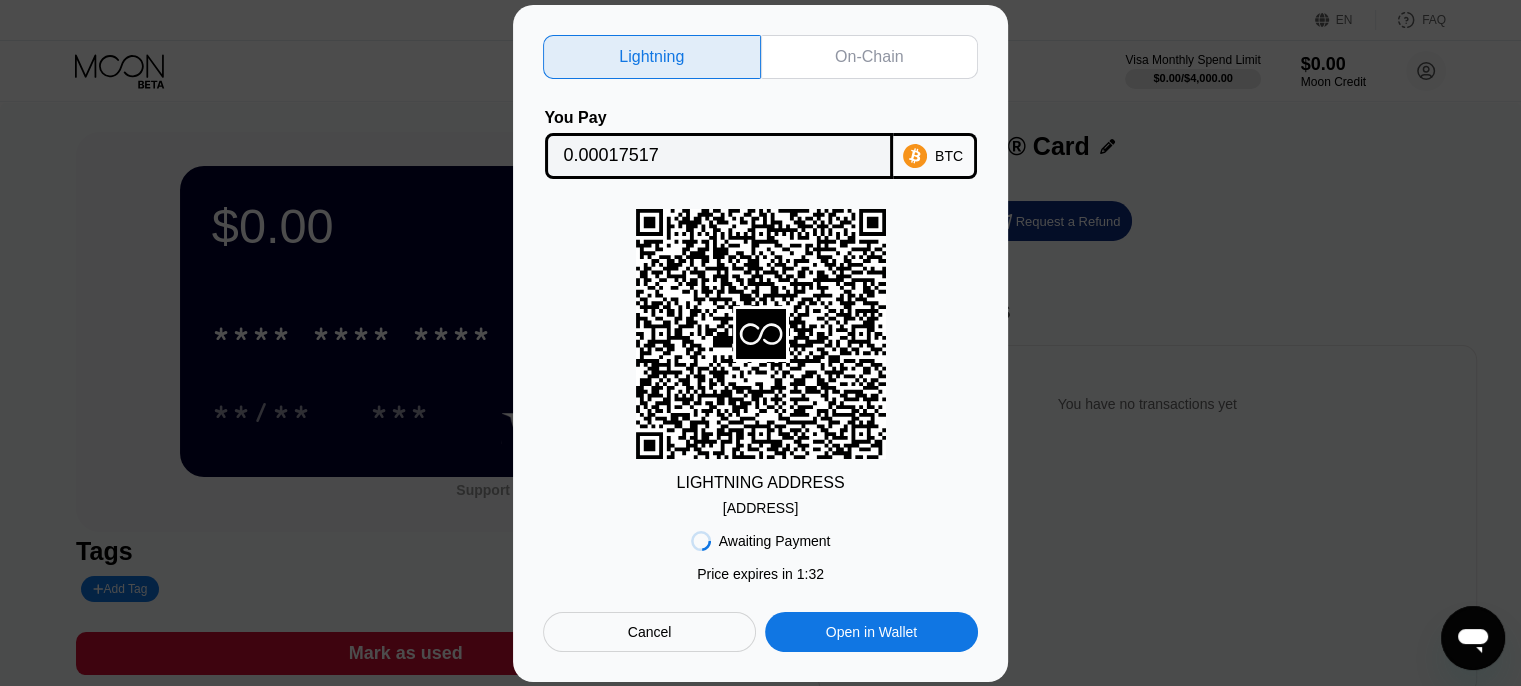 click on "[ADDRESS]" at bounding box center [760, 508] 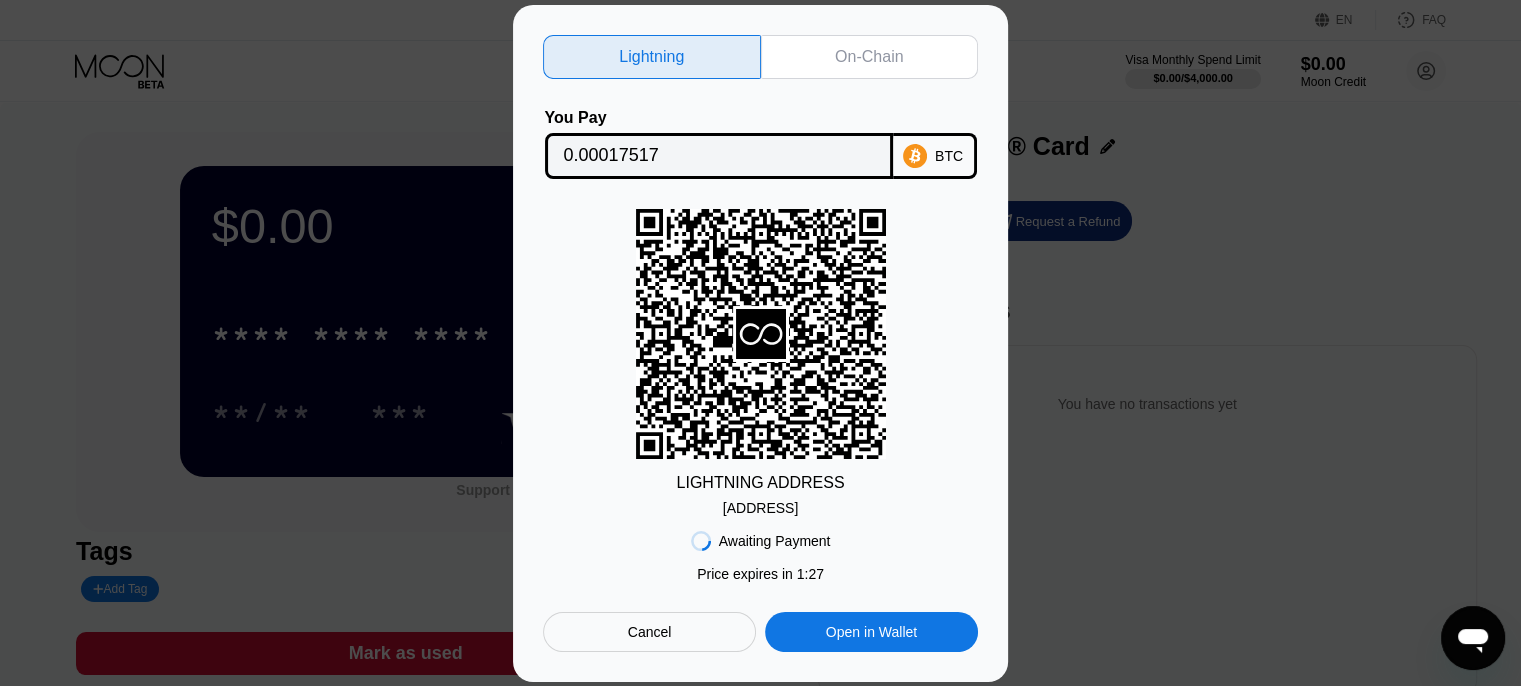click on "On-Chain" at bounding box center [869, 57] 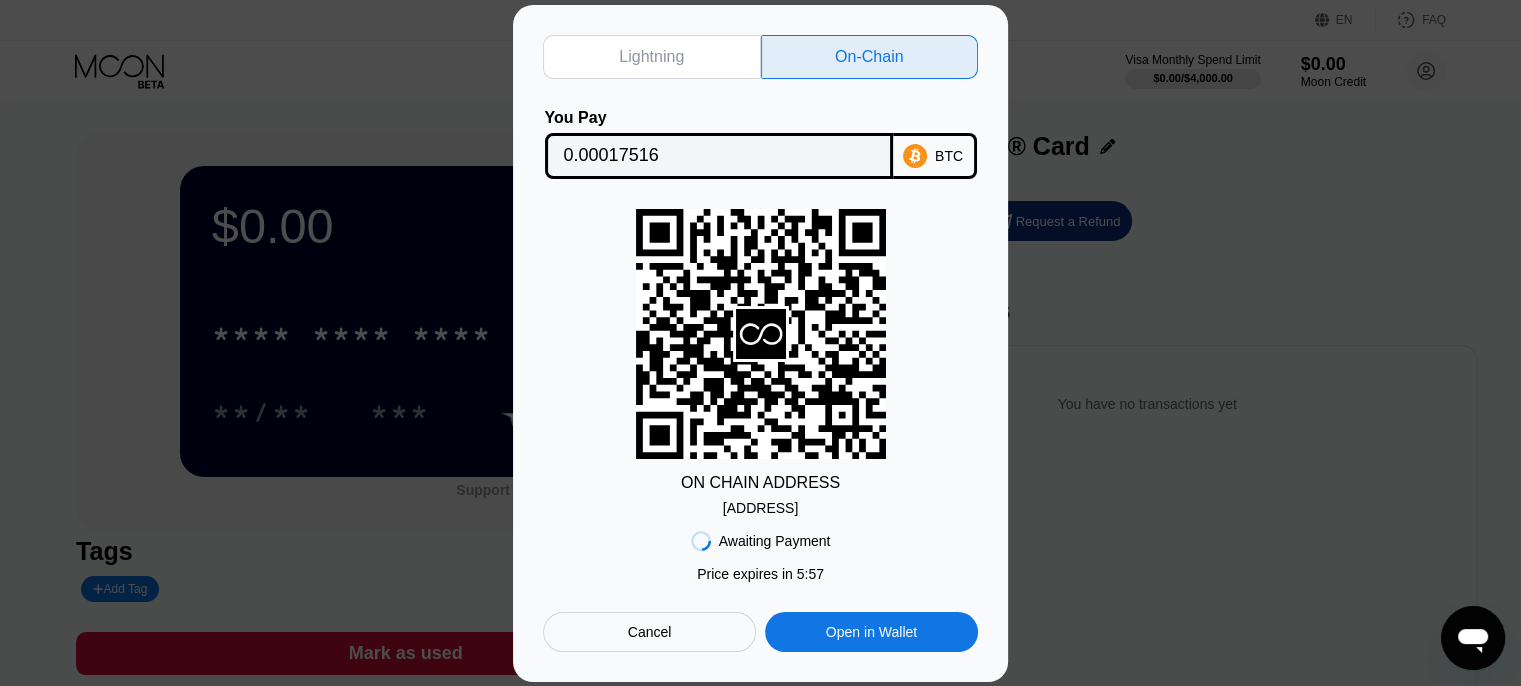 click on "[ADDRESS]" at bounding box center (760, 508) 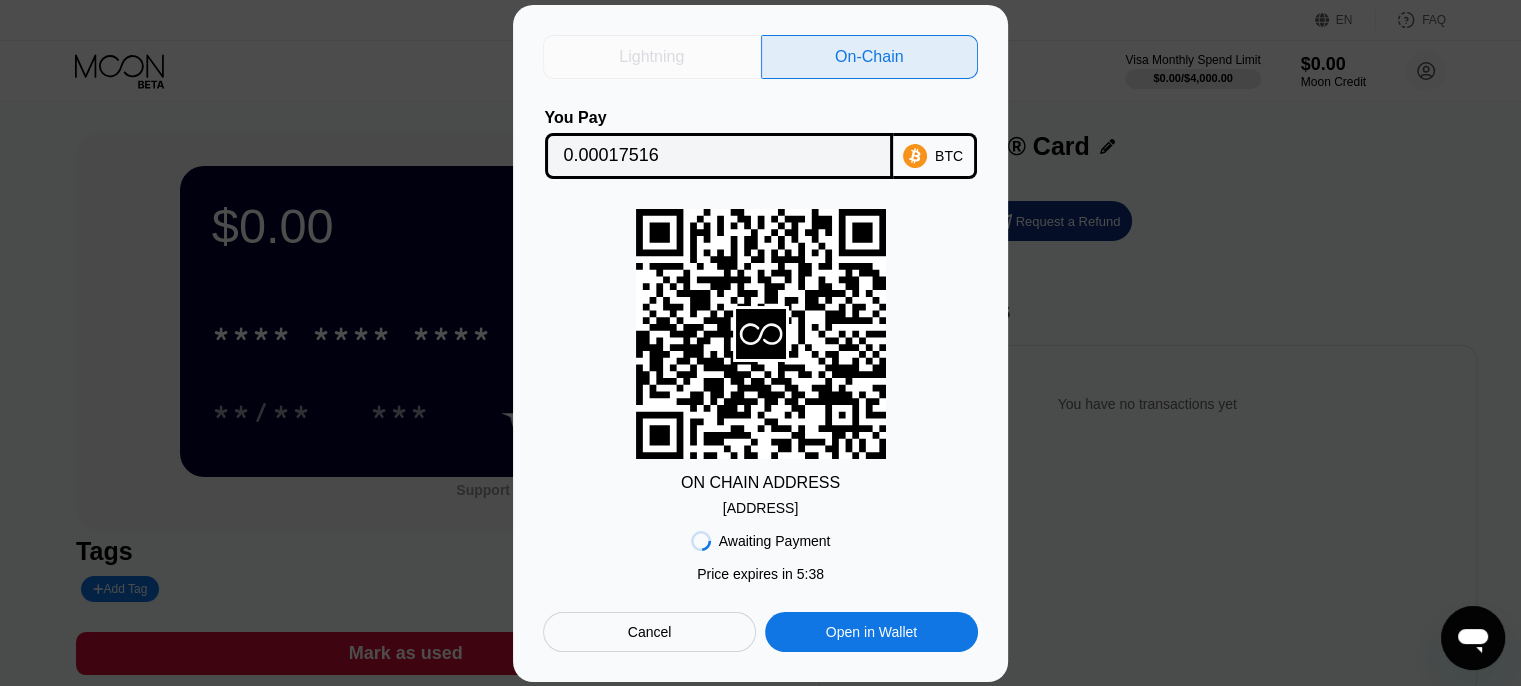 click on "Lightning" at bounding box center [651, 57] 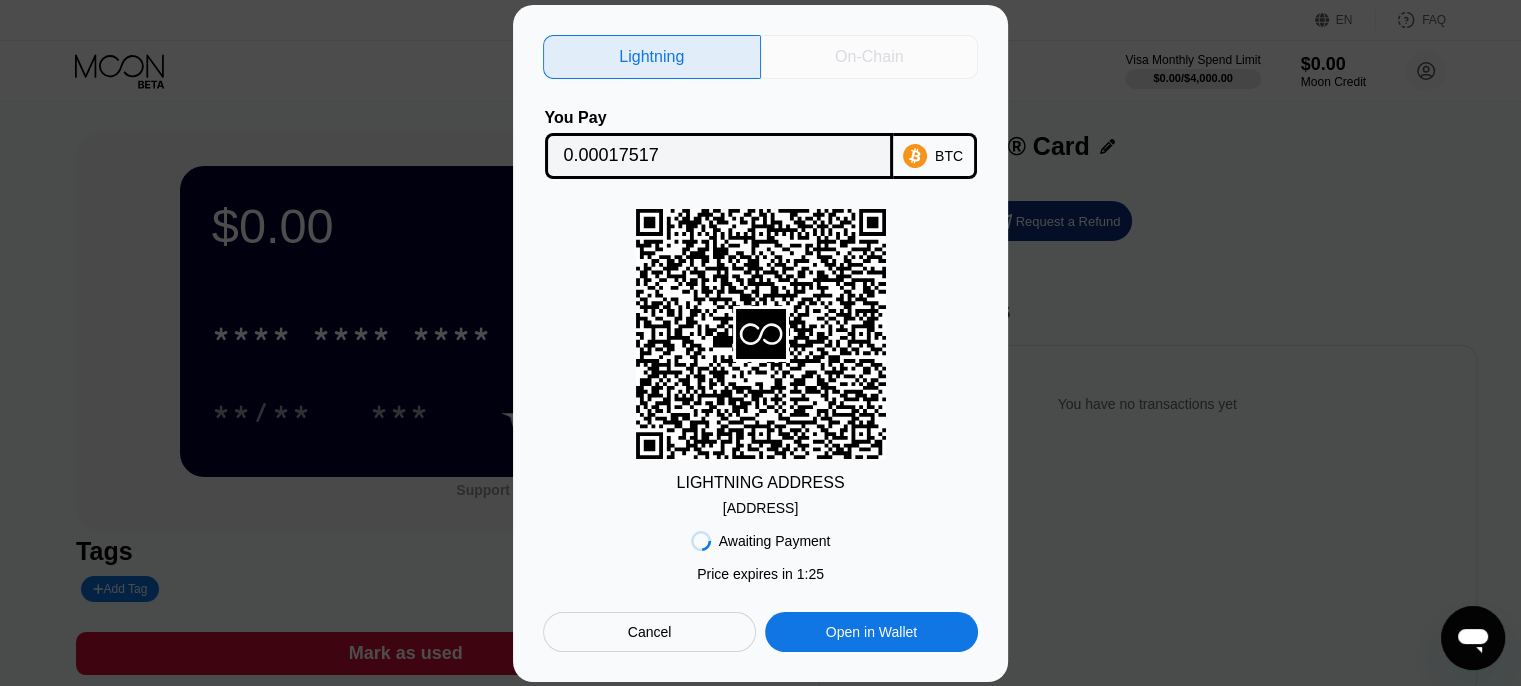 click on "On-Chain" at bounding box center [869, 57] 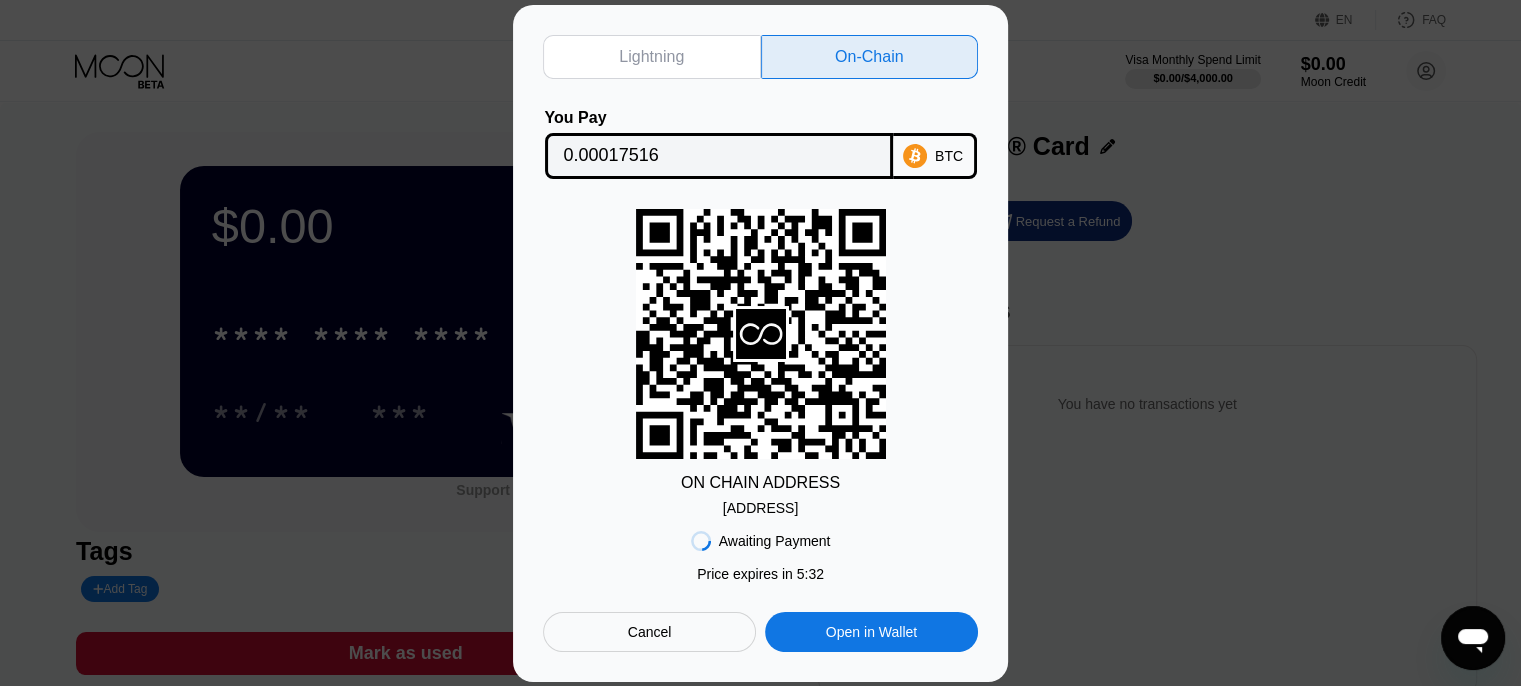 click on "Lightning" at bounding box center [651, 57] 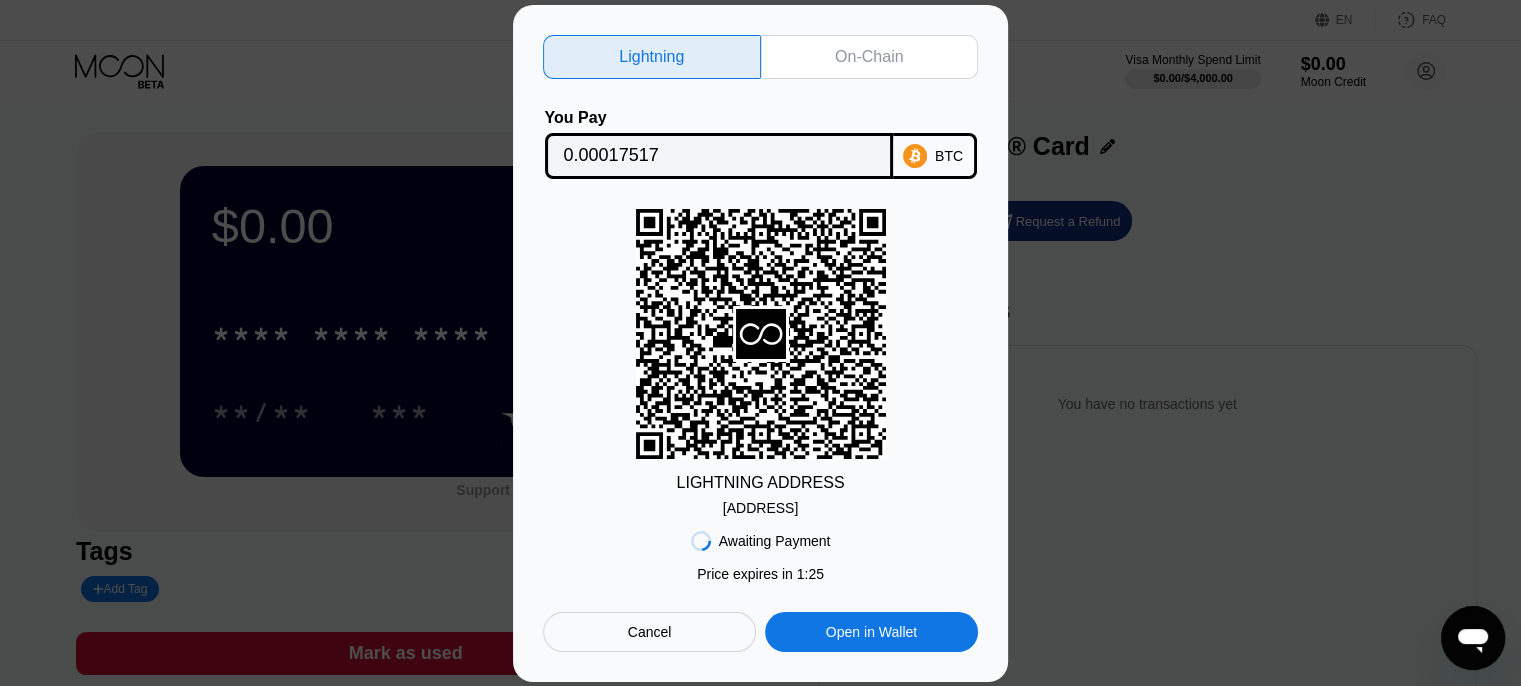 click on "On-Chain" at bounding box center (869, 57) 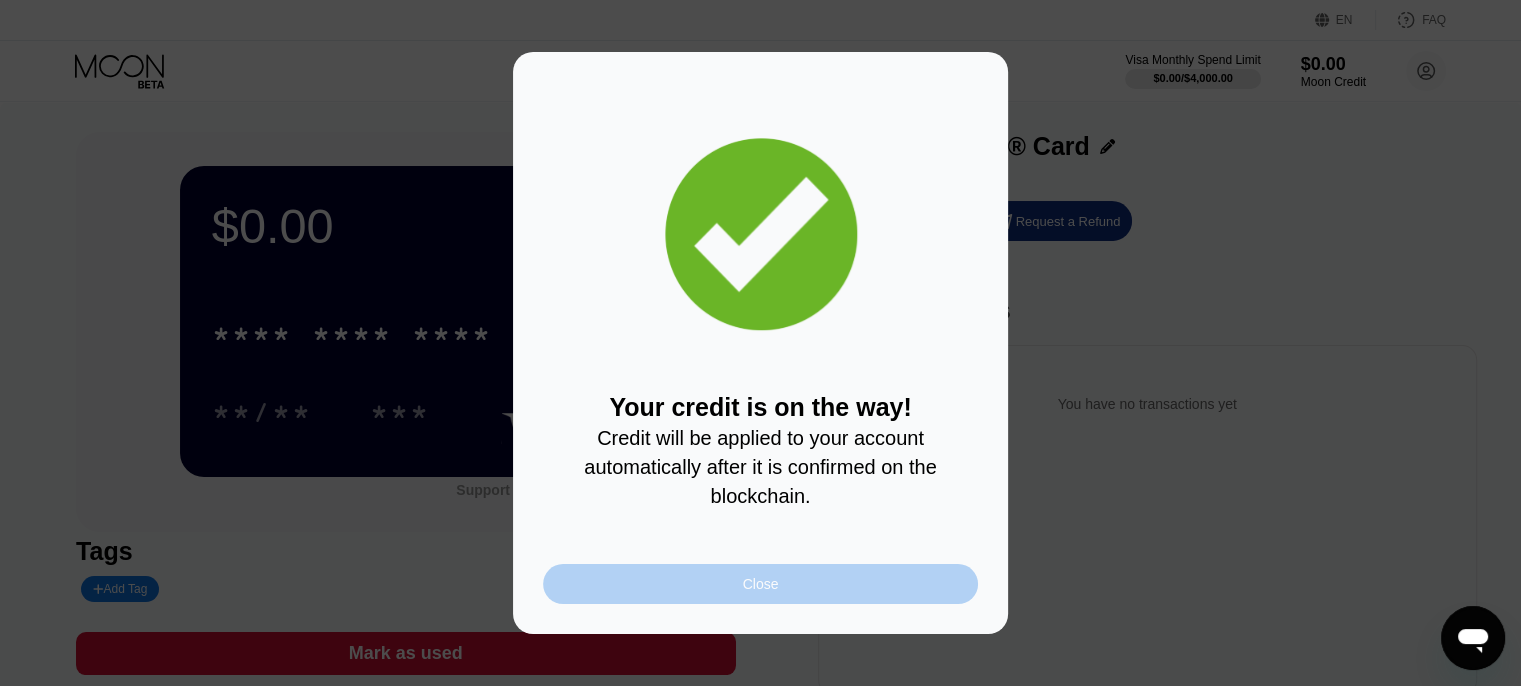 click on "Close" at bounding box center [761, 584] 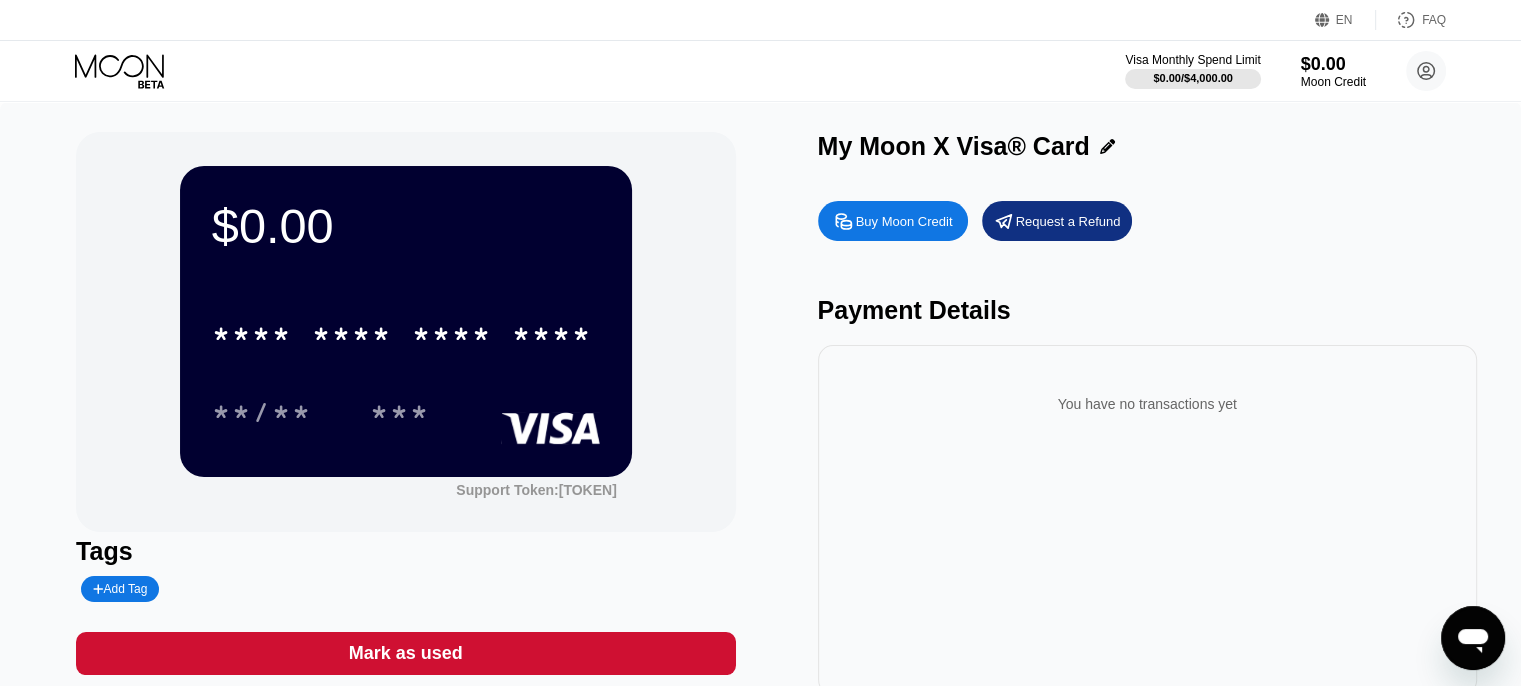 click on "$0.00 * * * * * * * * * * * * **** **/** *** Support Token:  [TOKEN] Tags  Add Tag Mark as used" at bounding box center [405, 413] 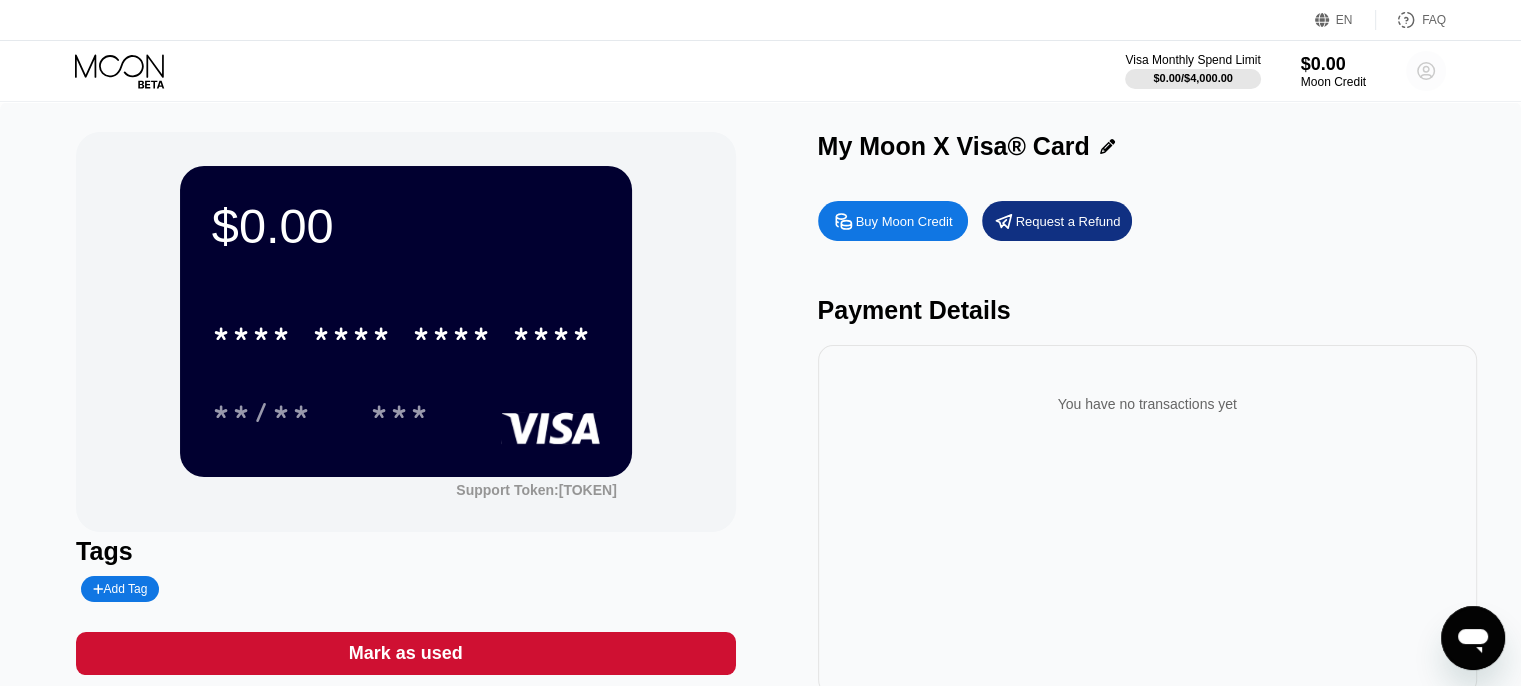 click 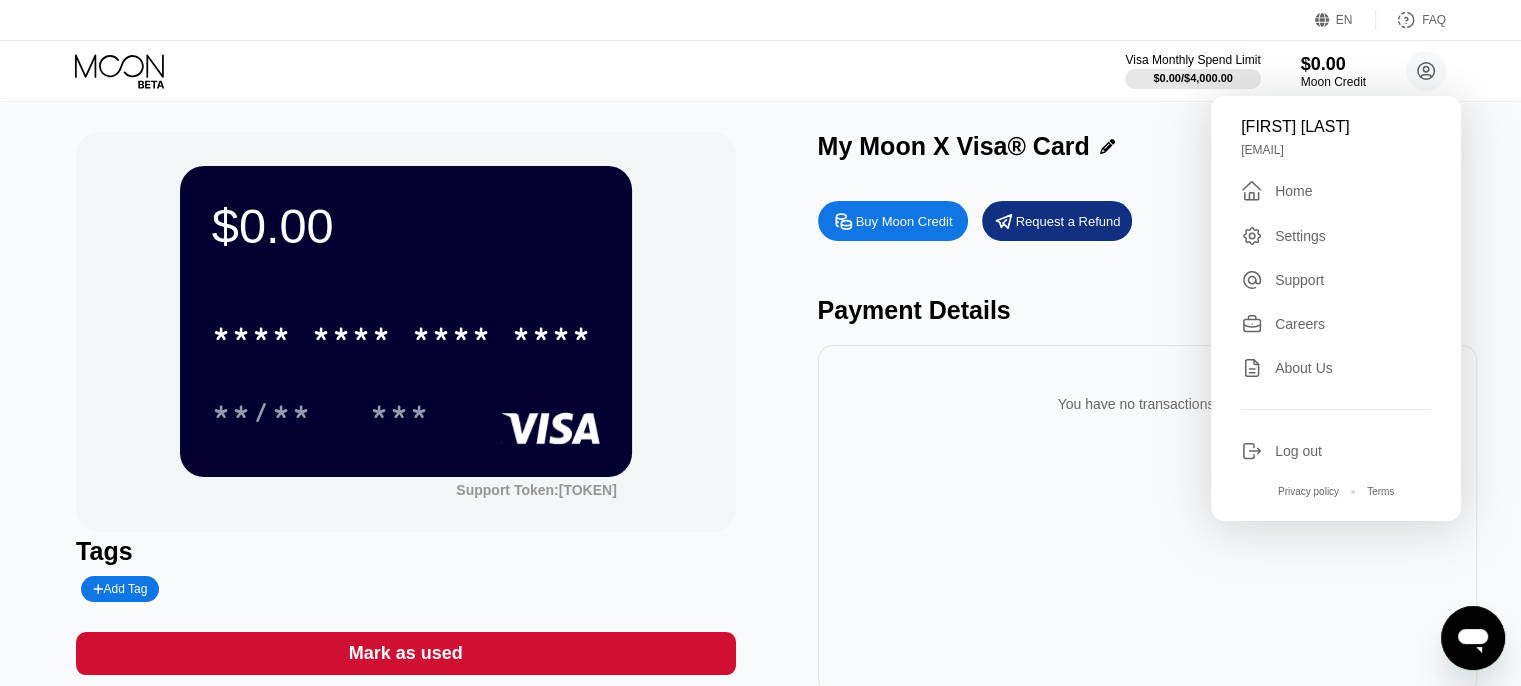 click on "Settings" at bounding box center (1300, 236) 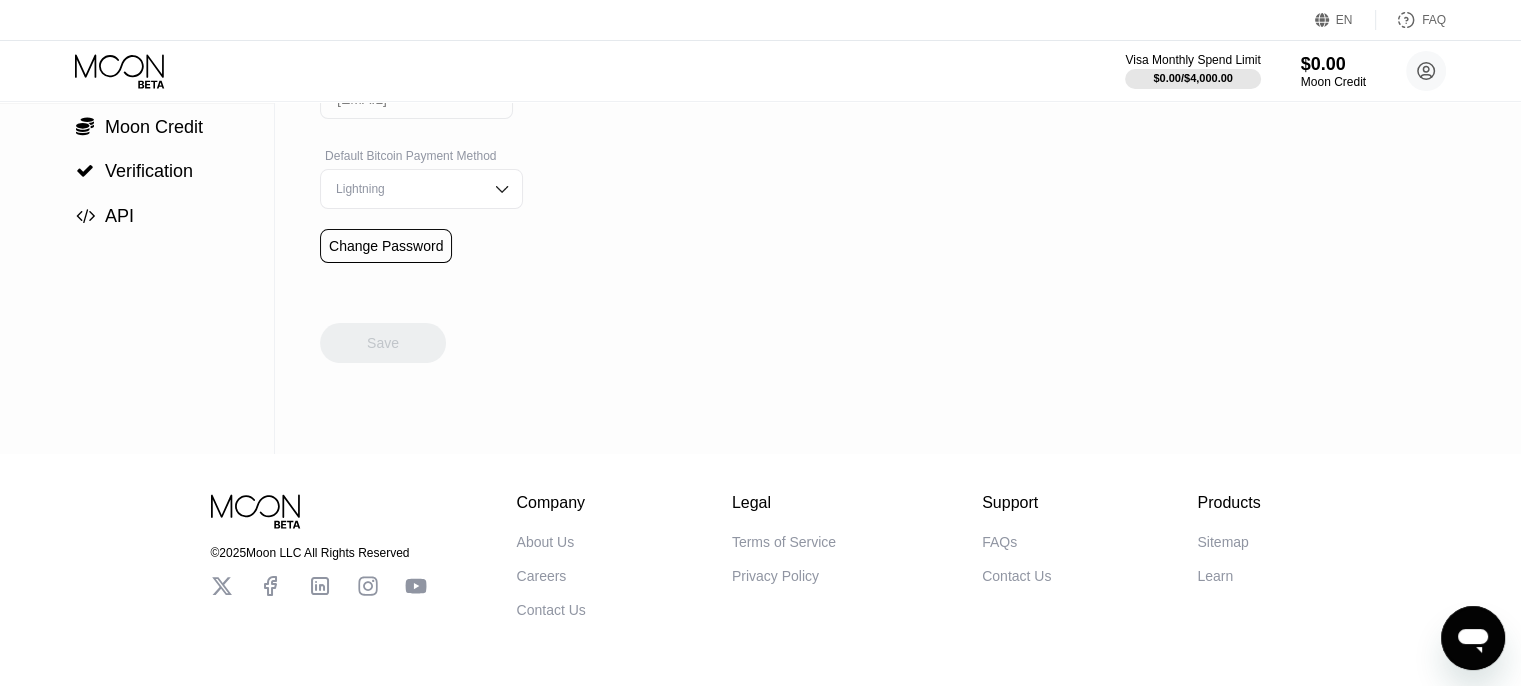 scroll, scrollTop: 304, scrollLeft: 0, axis: vertical 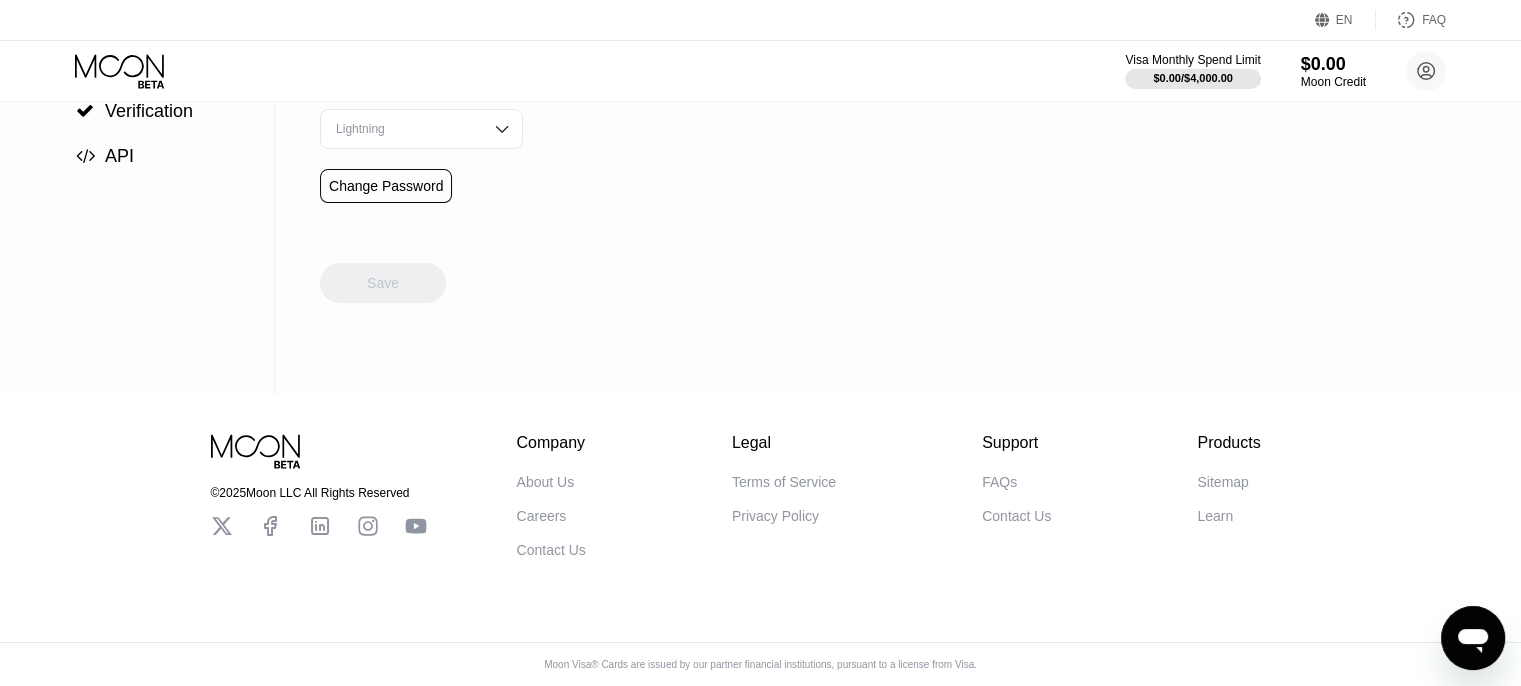 click on "Settings  Profile  Rewards  Limits  Moon Credit  Verification  API" at bounding box center [137, 102] 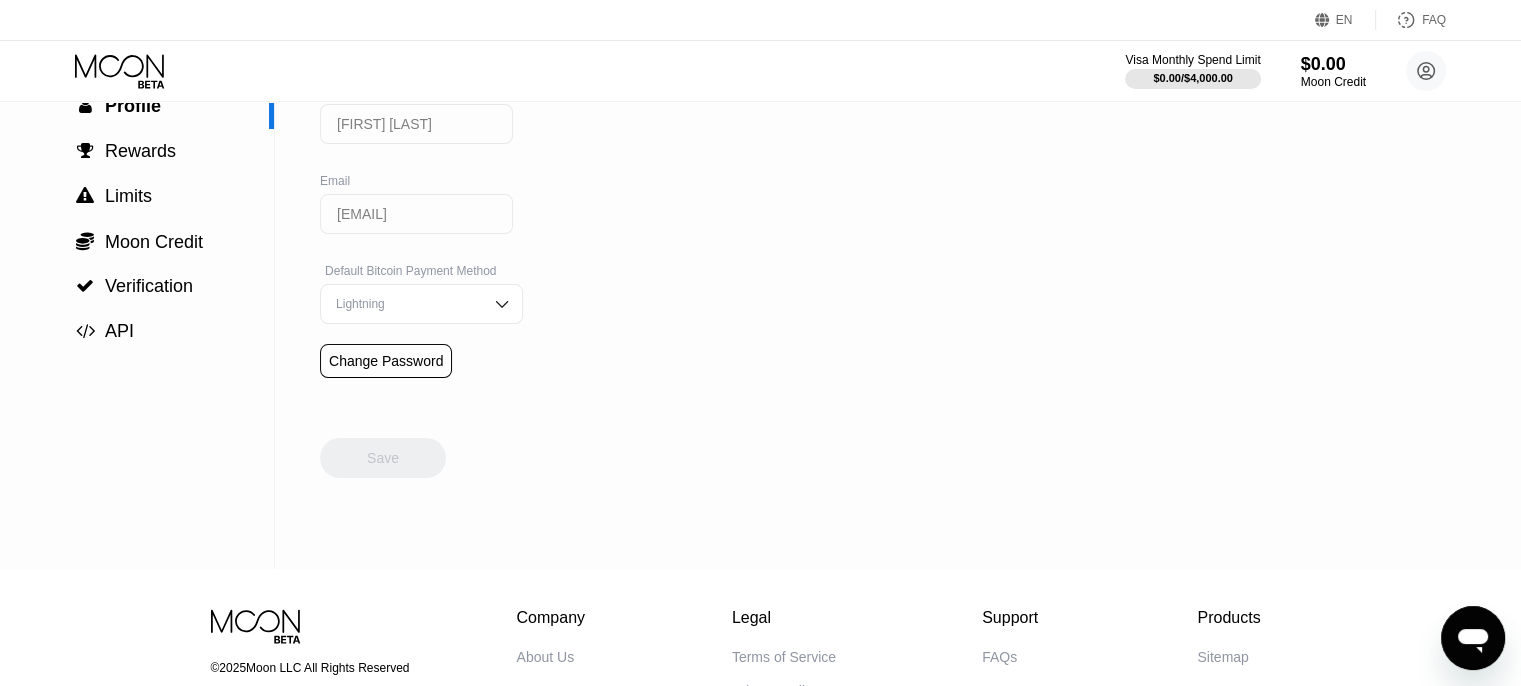 scroll, scrollTop: 116, scrollLeft: 0, axis: vertical 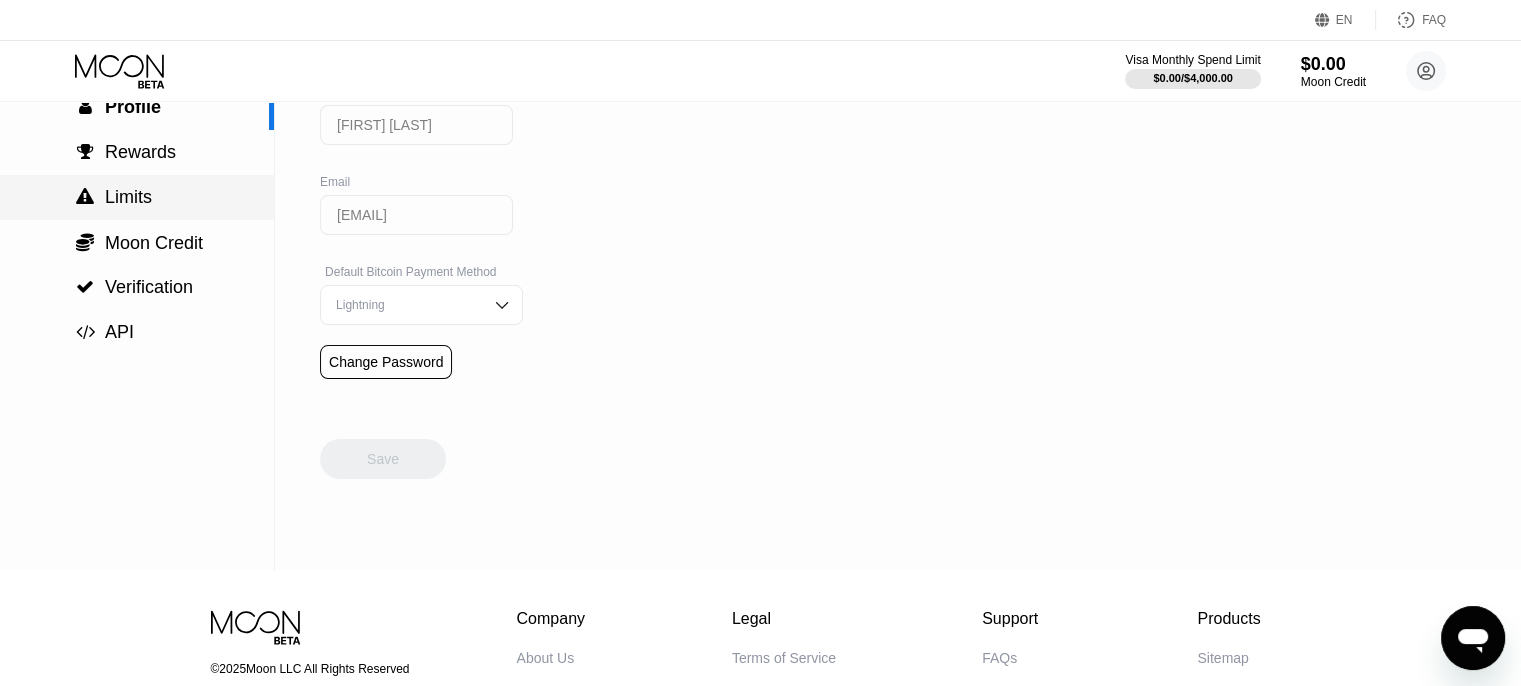 click on "Limits" at bounding box center (128, 197) 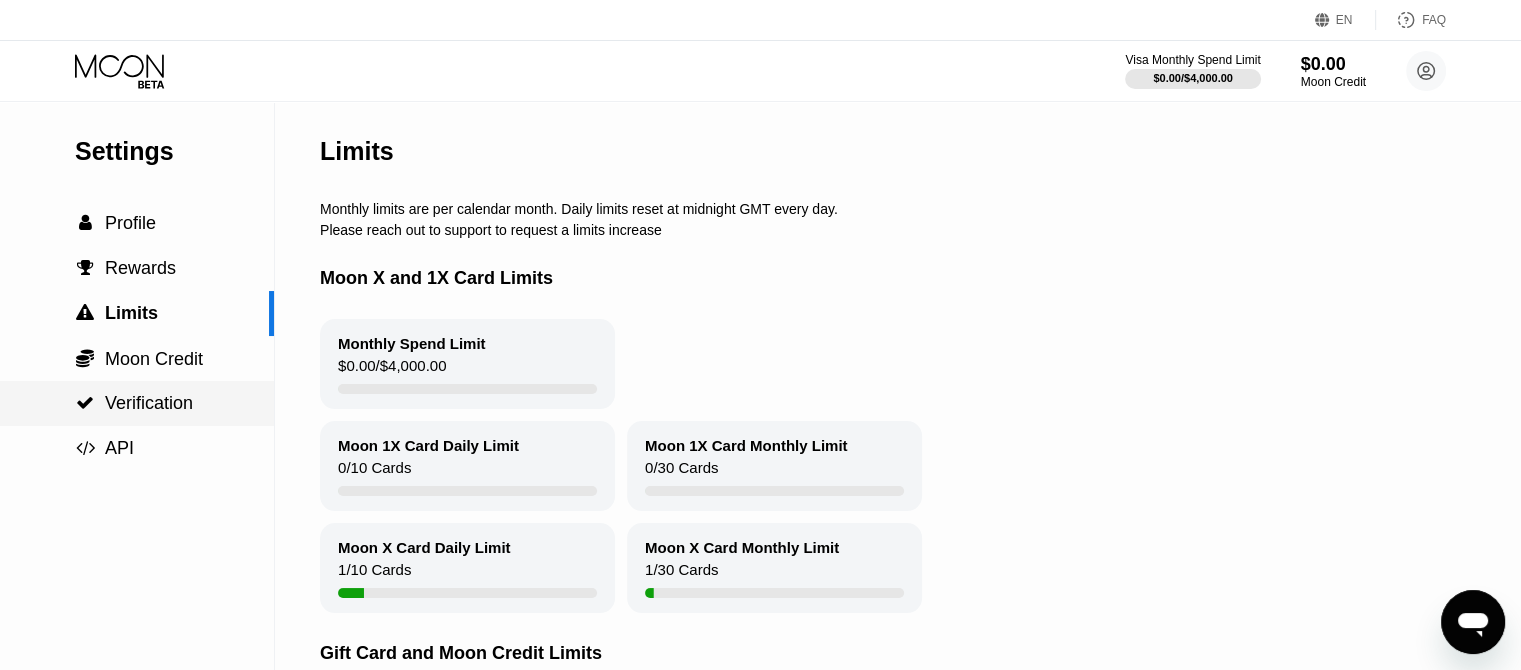 click on "Verification" at bounding box center [149, 403] 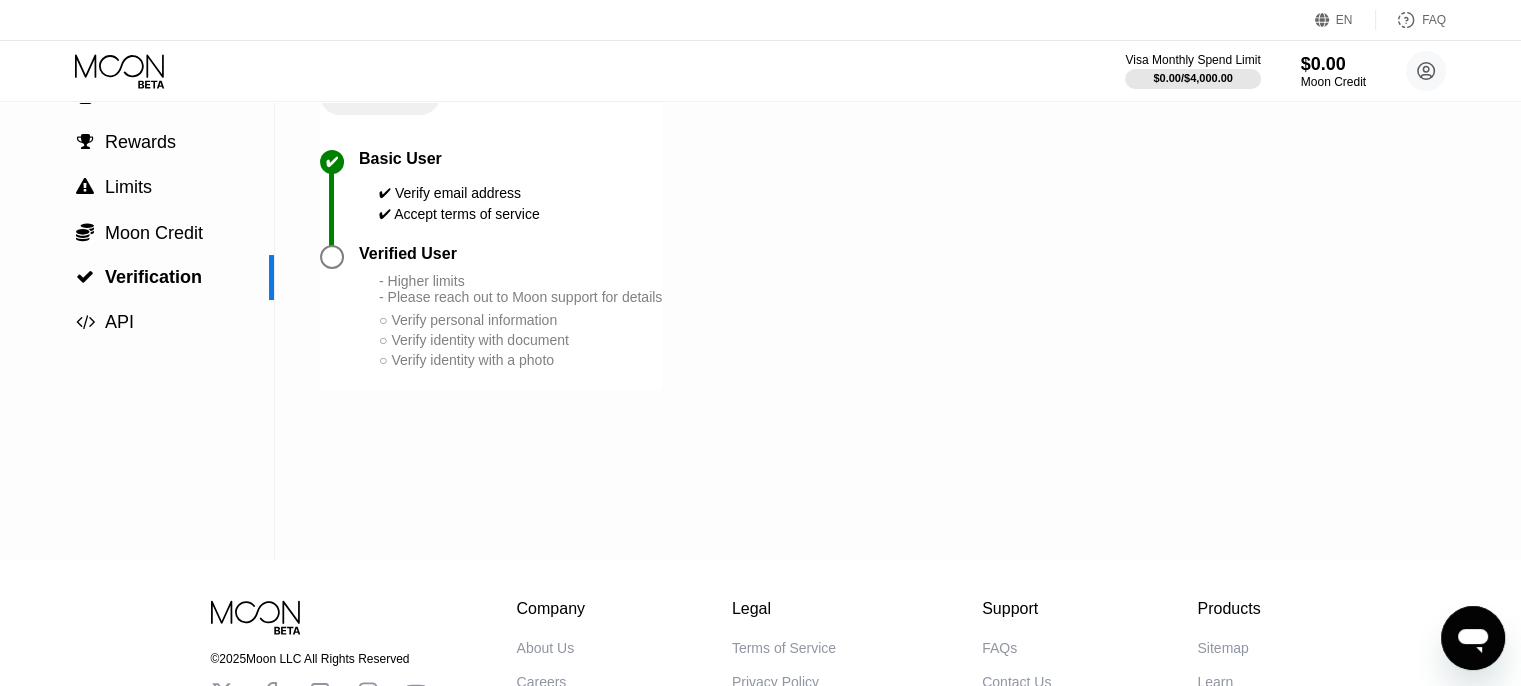 scroll, scrollTop: 119, scrollLeft: 0, axis: vertical 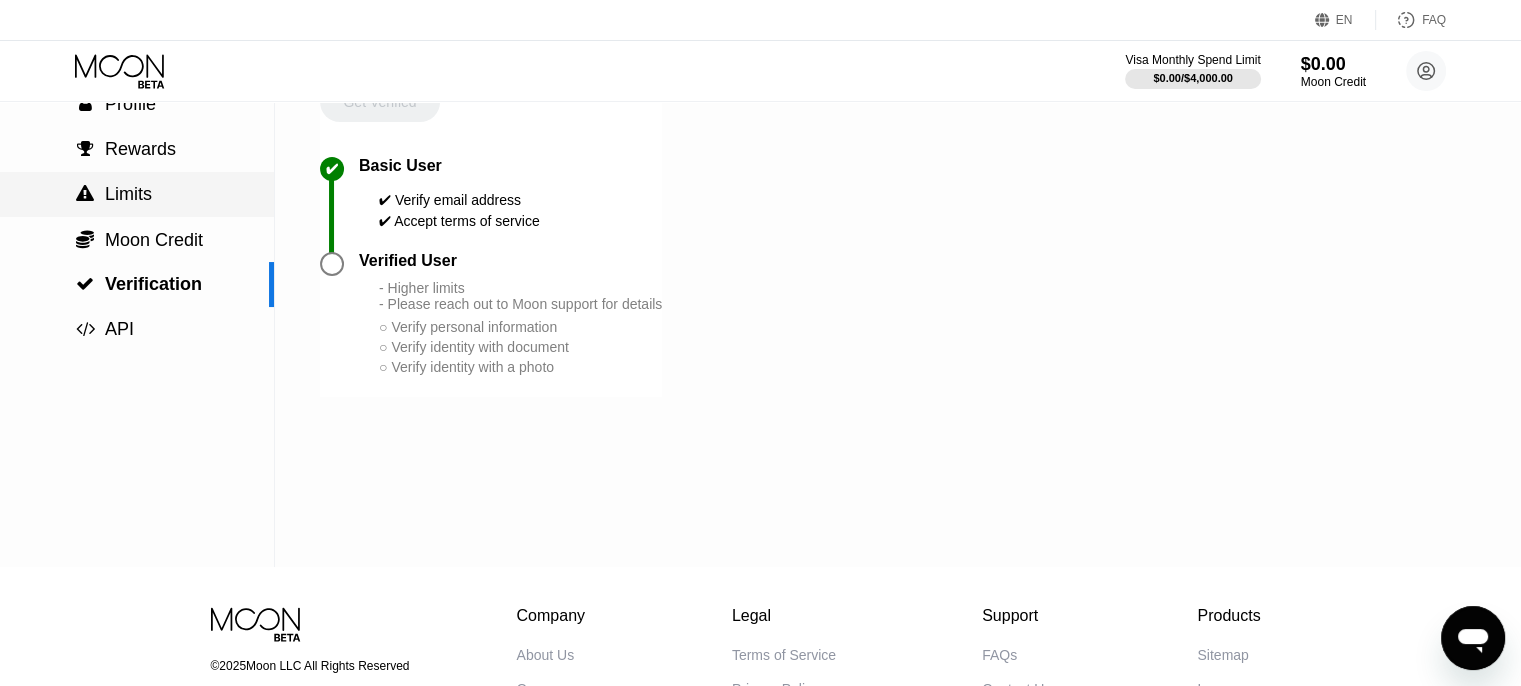 click on "Limits" at bounding box center [128, 194] 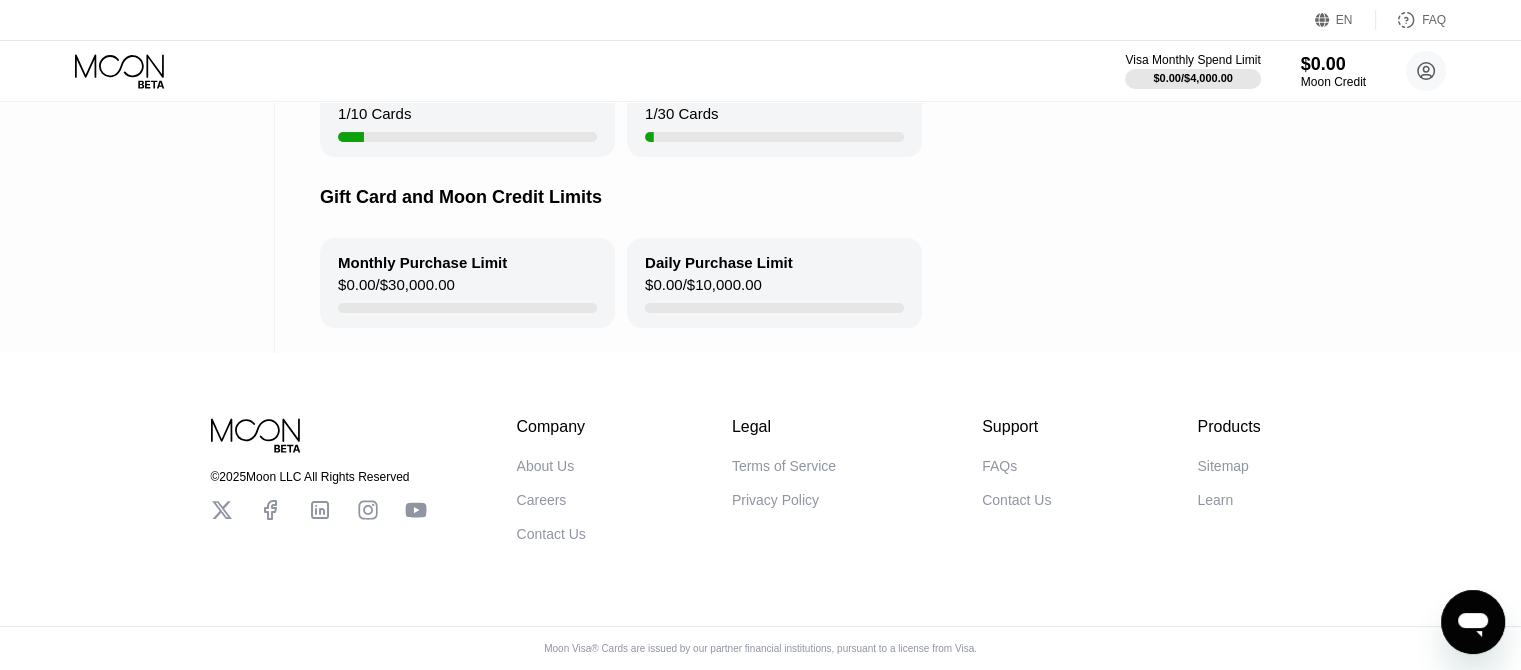 scroll, scrollTop: 0, scrollLeft: 0, axis: both 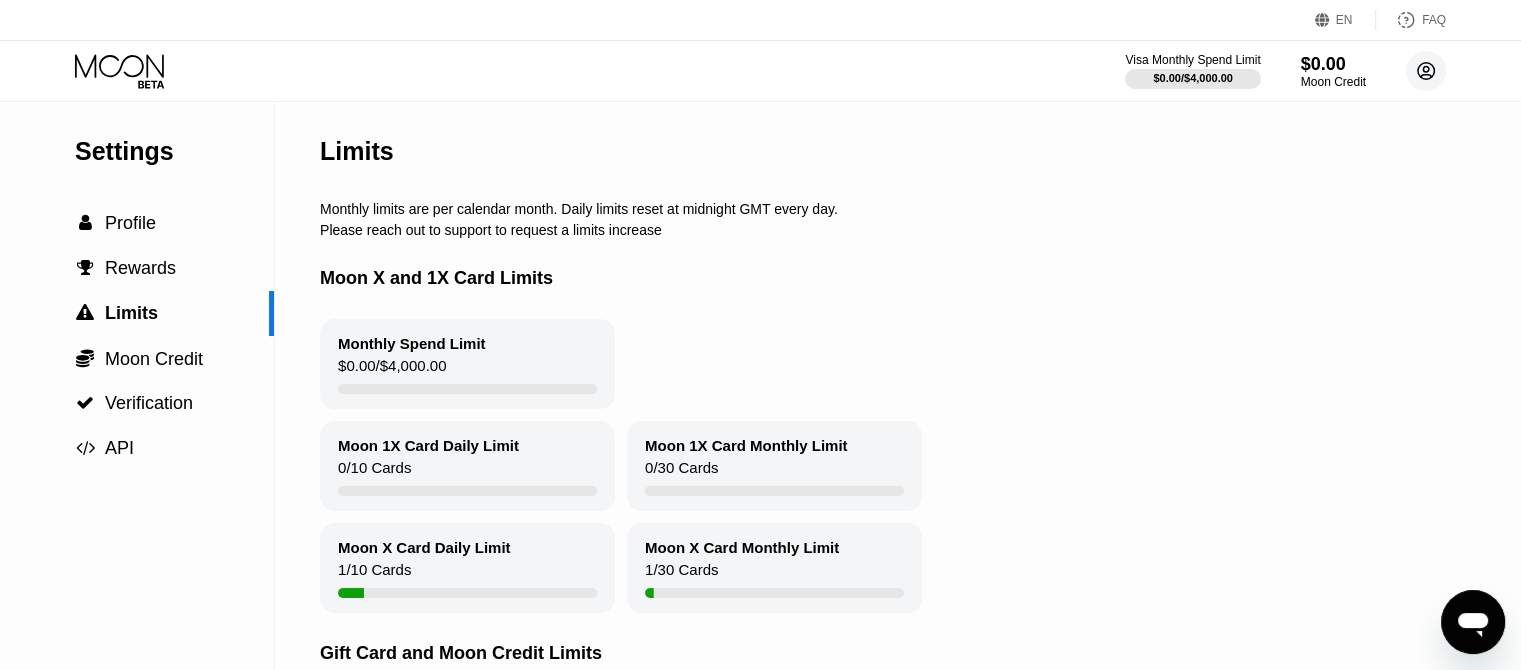 click 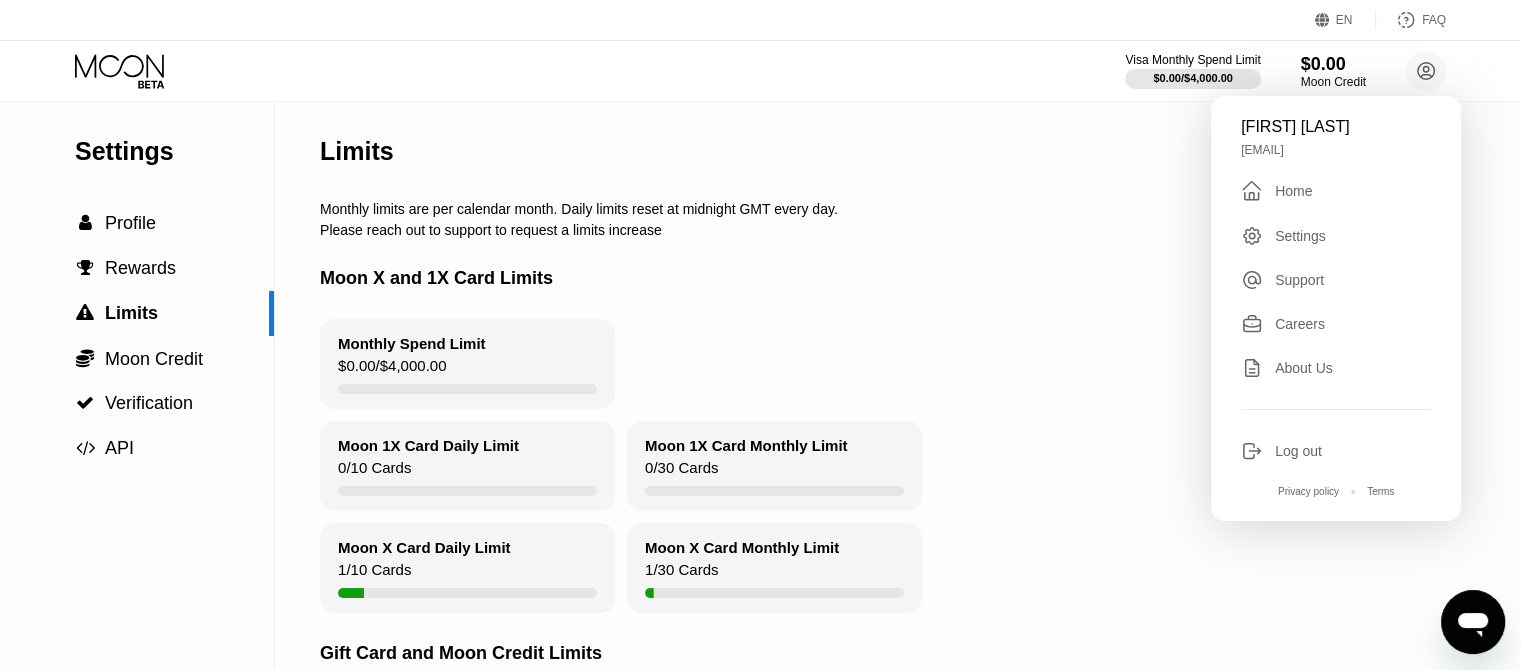click on "Log out" at bounding box center [1298, 451] 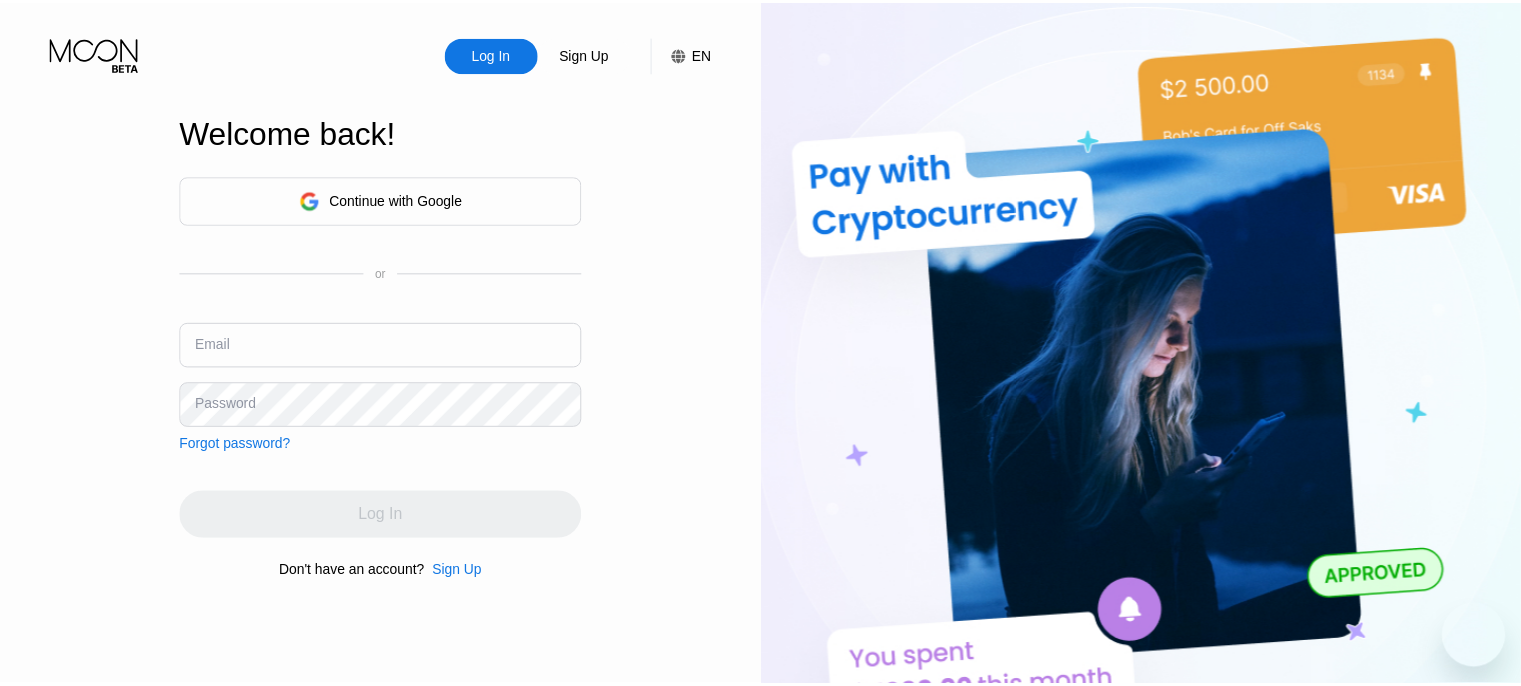 scroll, scrollTop: 0, scrollLeft: 0, axis: both 